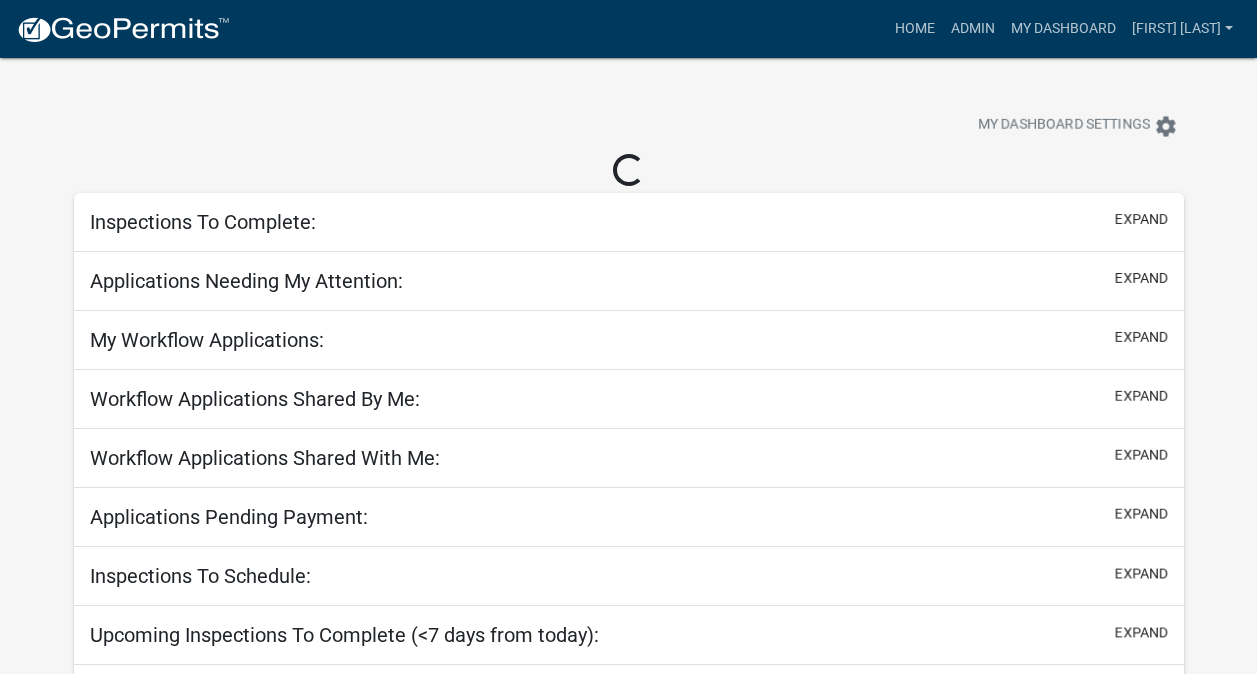 scroll, scrollTop: 0, scrollLeft: 0, axis: both 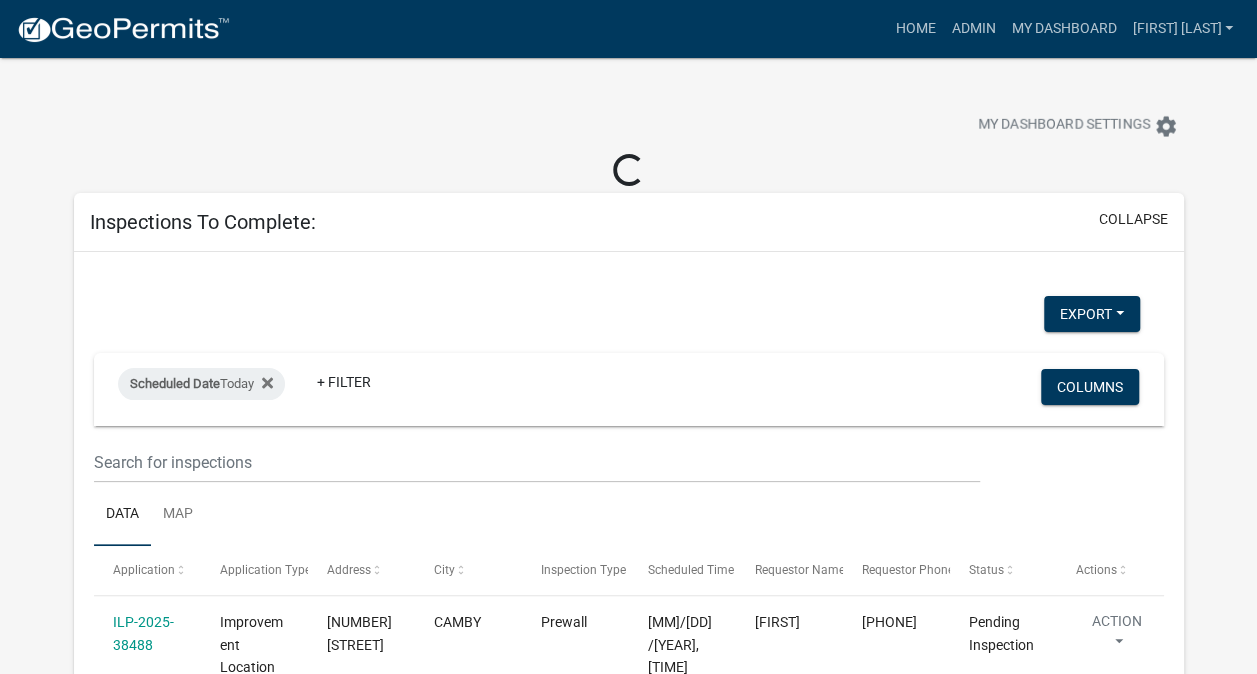 select on "3: 100" 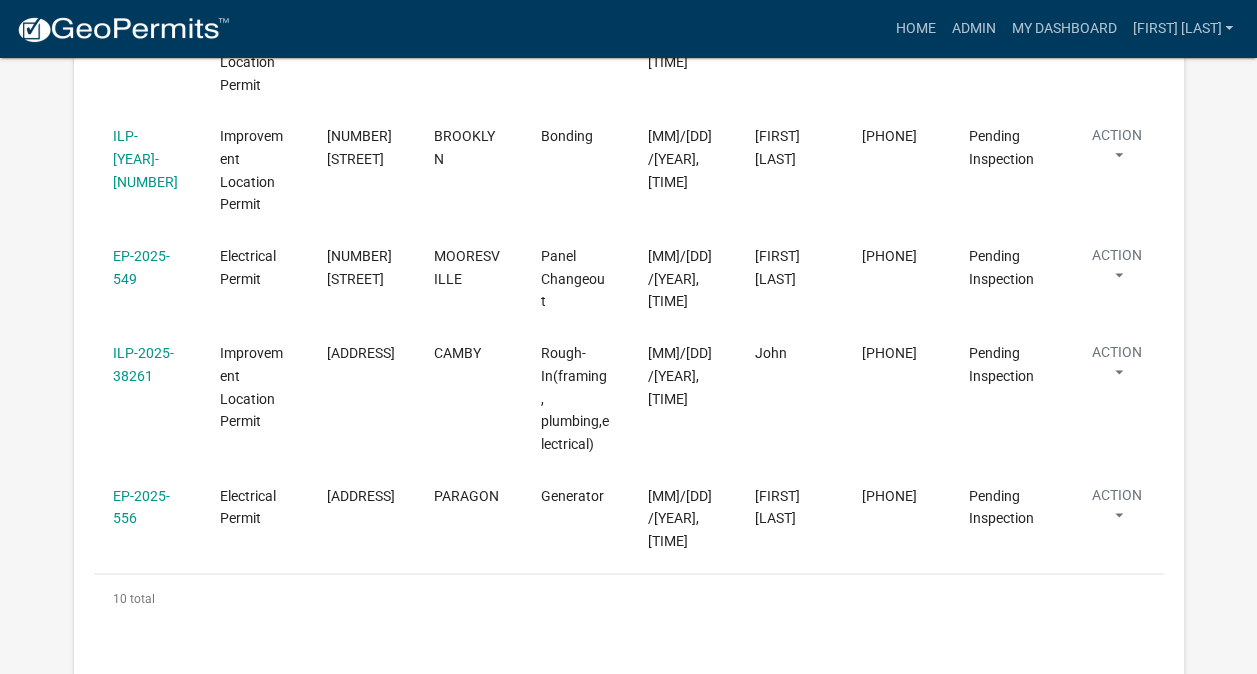 scroll, scrollTop: 1300, scrollLeft: 0, axis: vertical 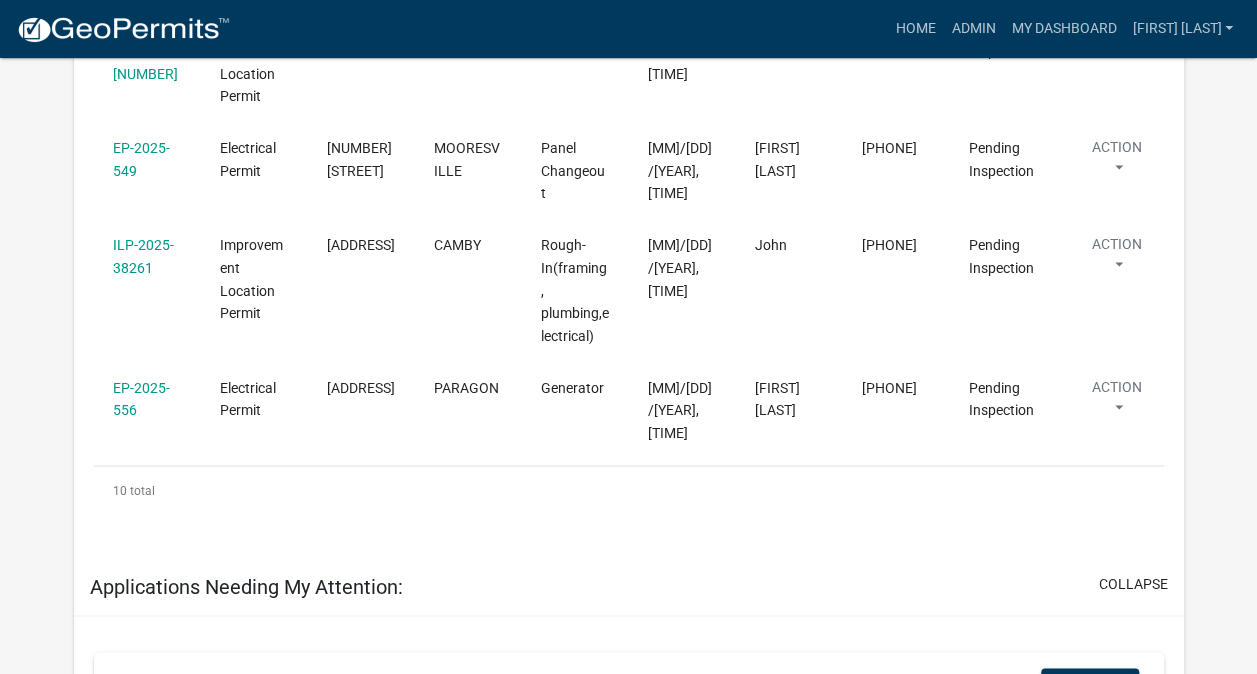 click on "ILP-2025-38261" 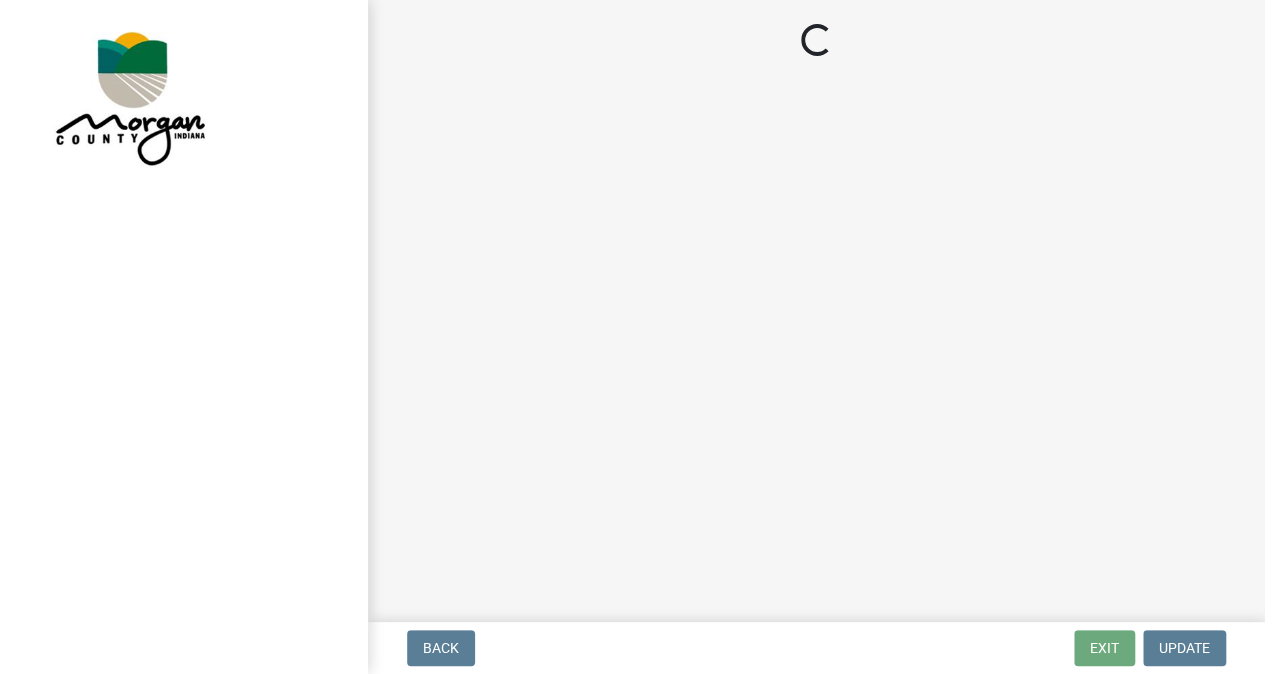 scroll, scrollTop: 0, scrollLeft: 0, axis: both 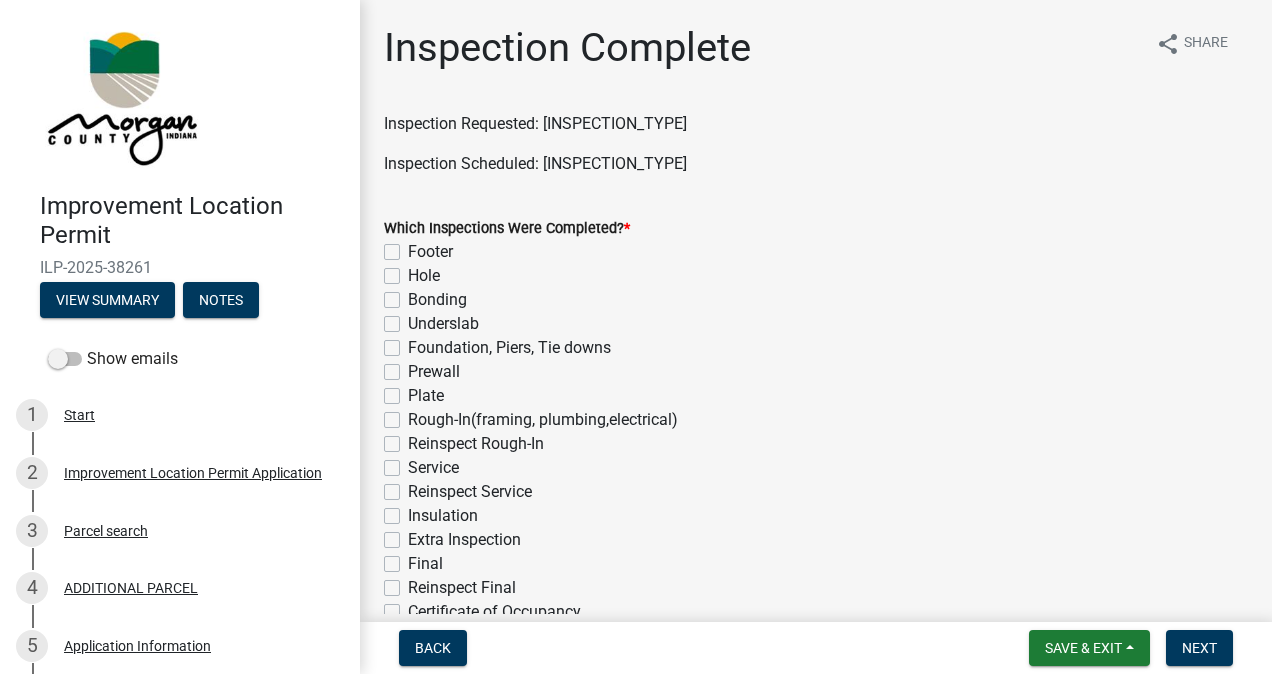 click on "Plate" 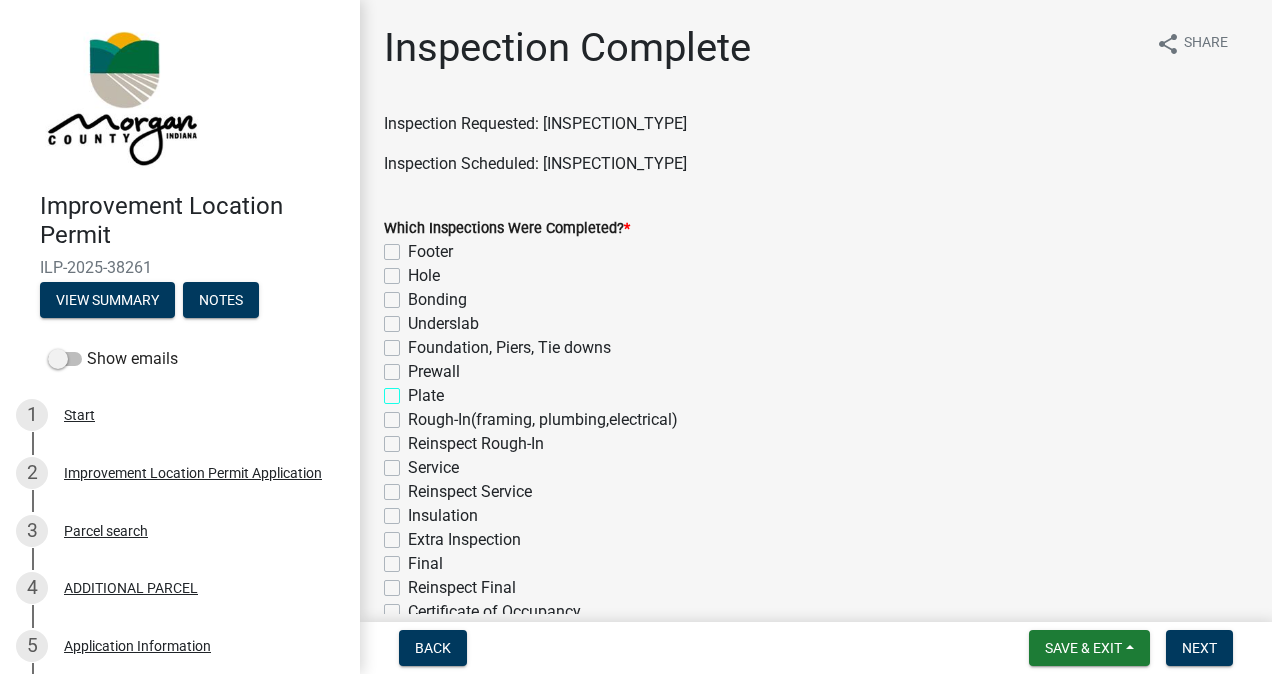 click on "Plate" at bounding box center (414, 390) 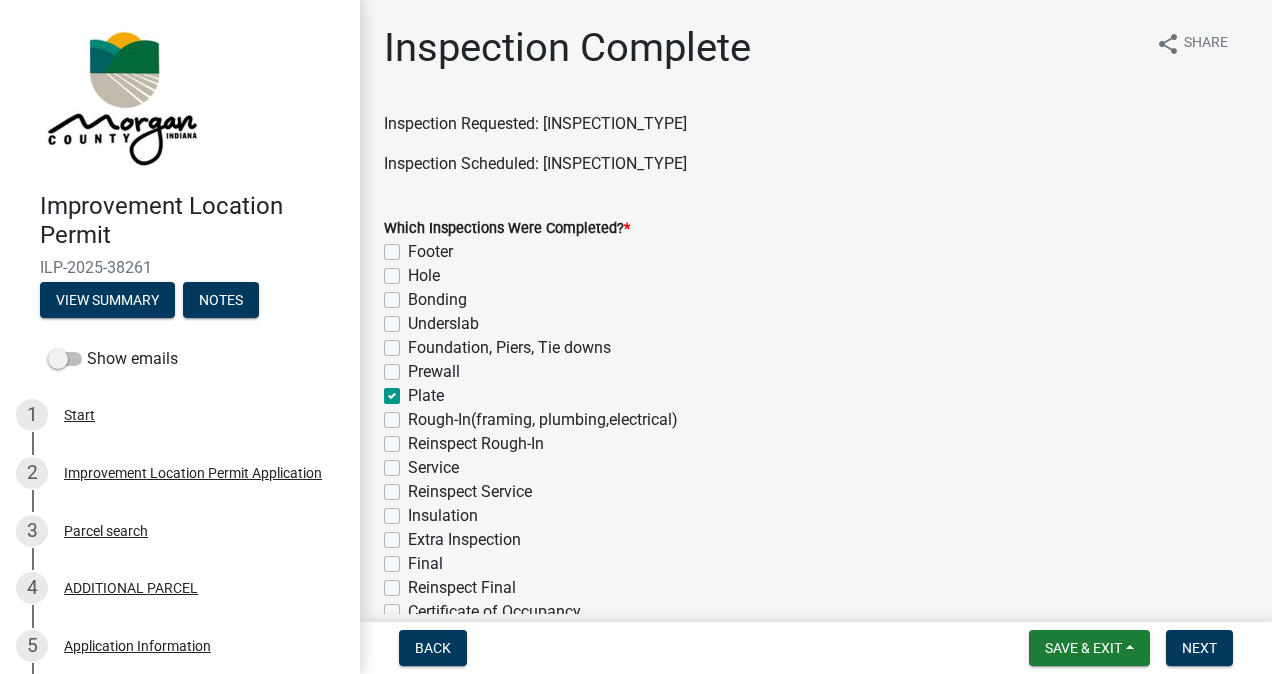 checkbox on "false" 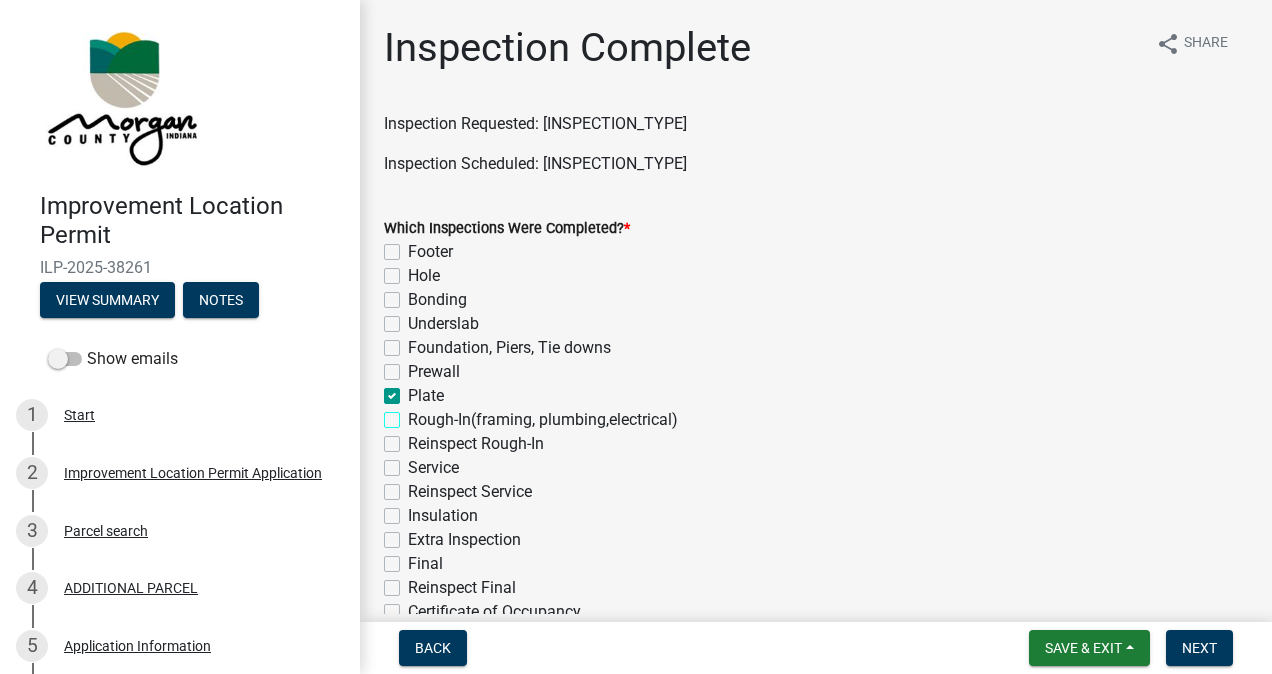 click on "Rough-In(framing, plumbing,electrical)" at bounding box center [414, 414] 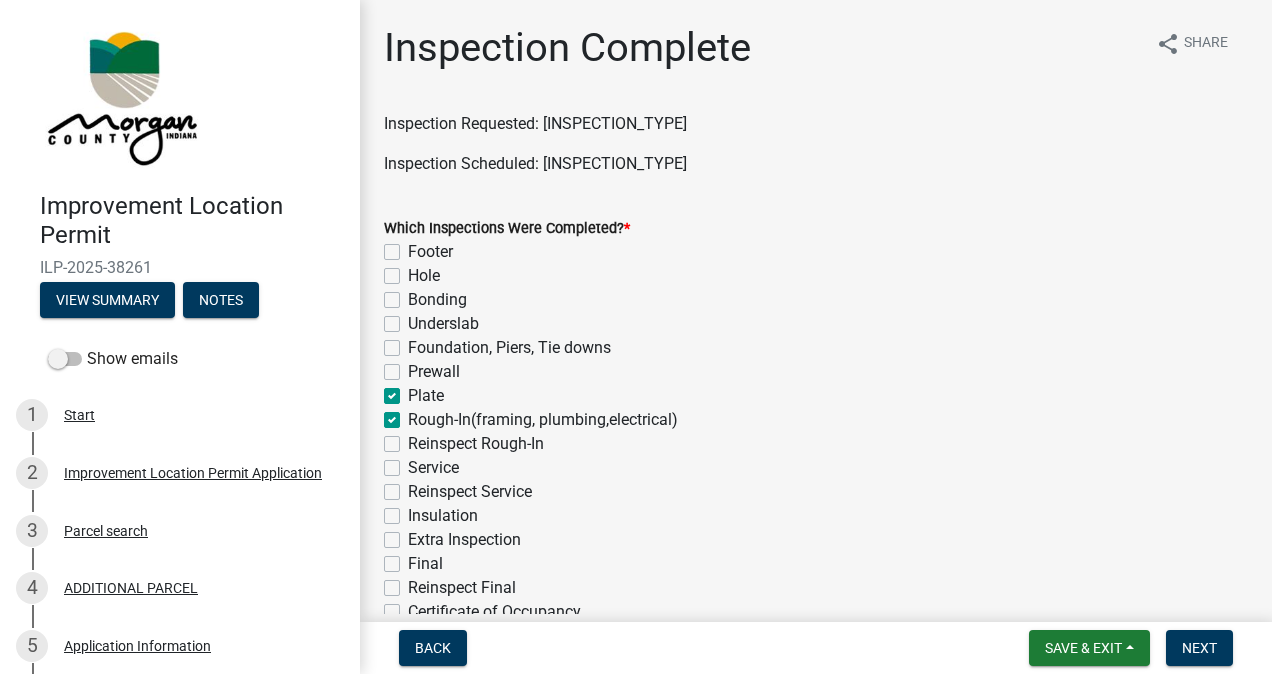 checkbox on "false" 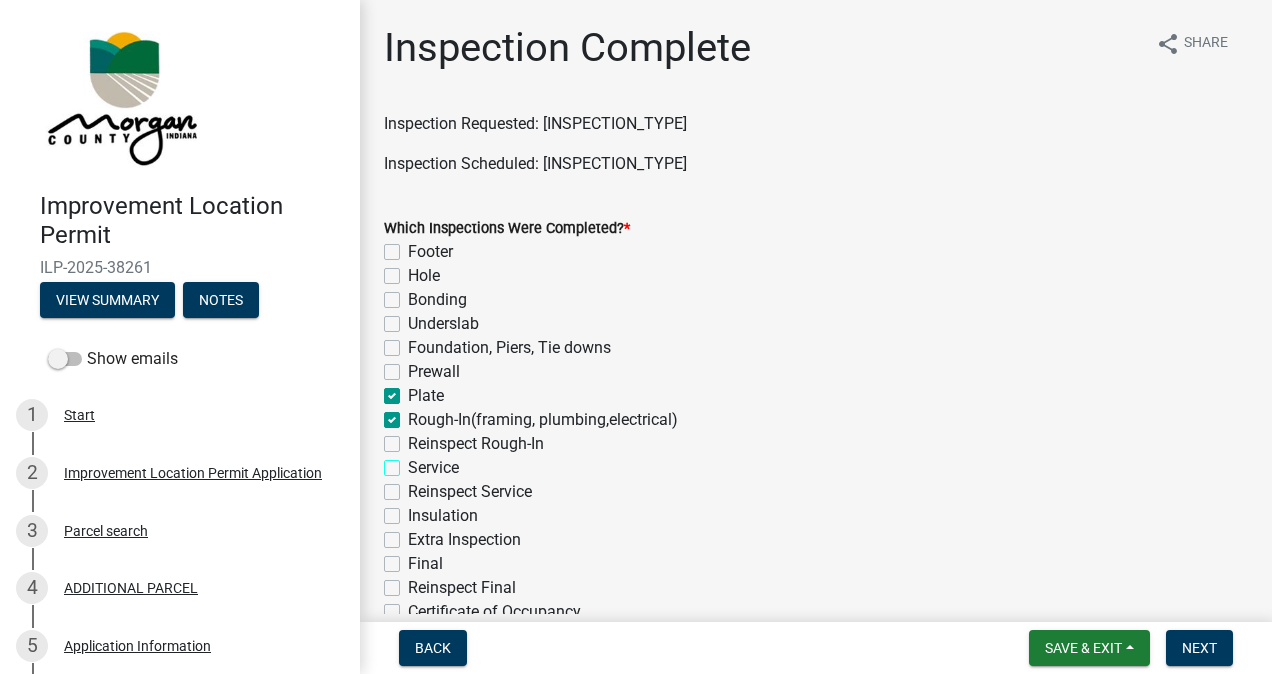 click on "Service" at bounding box center (414, 462) 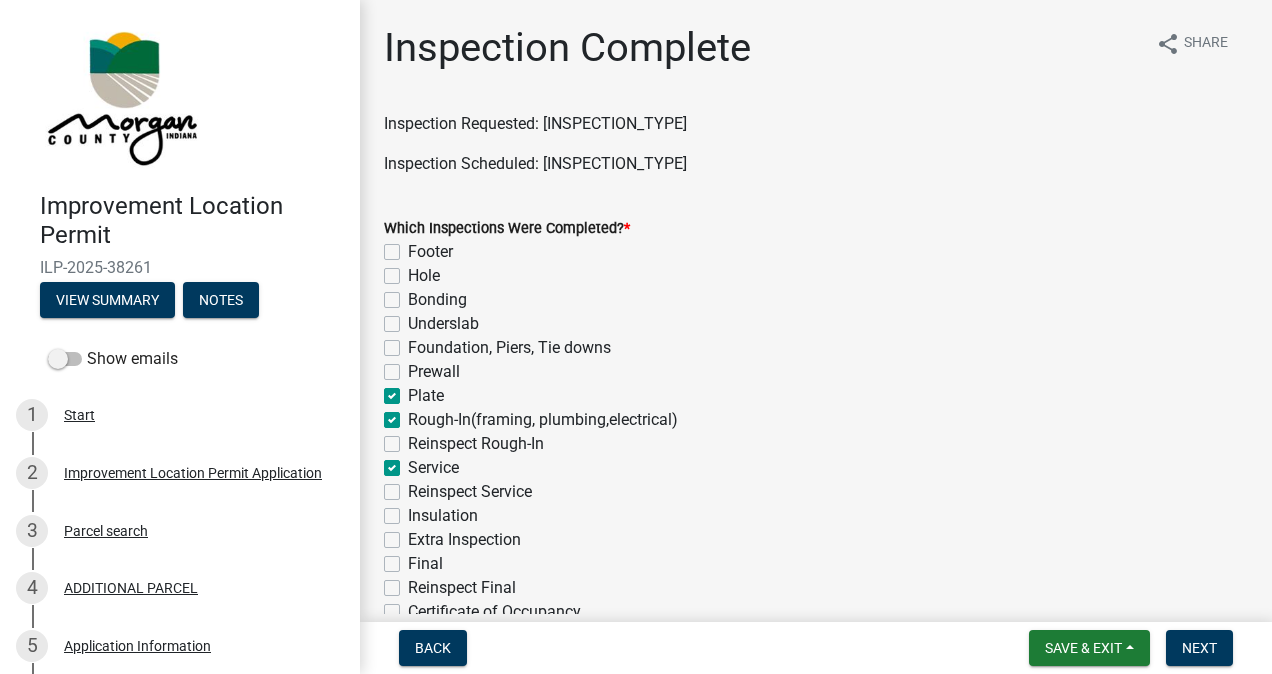checkbox on "false" 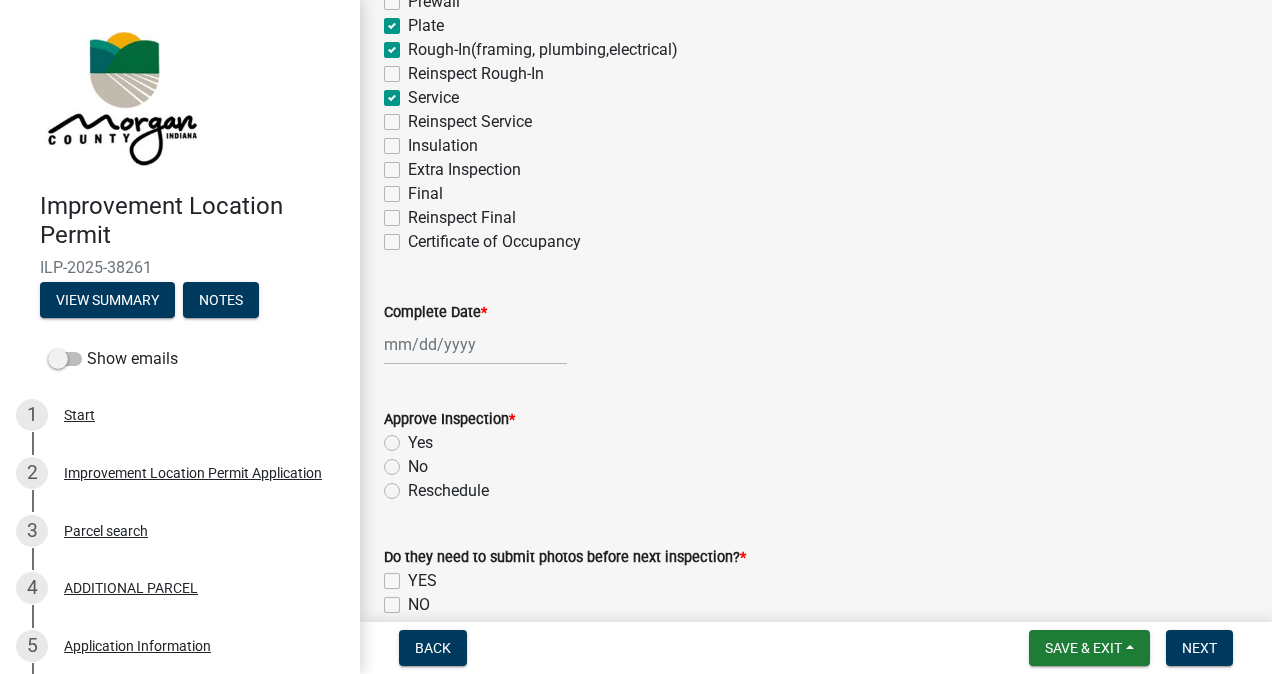 scroll, scrollTop: 500, scrollLeft: 0, axis: vertical 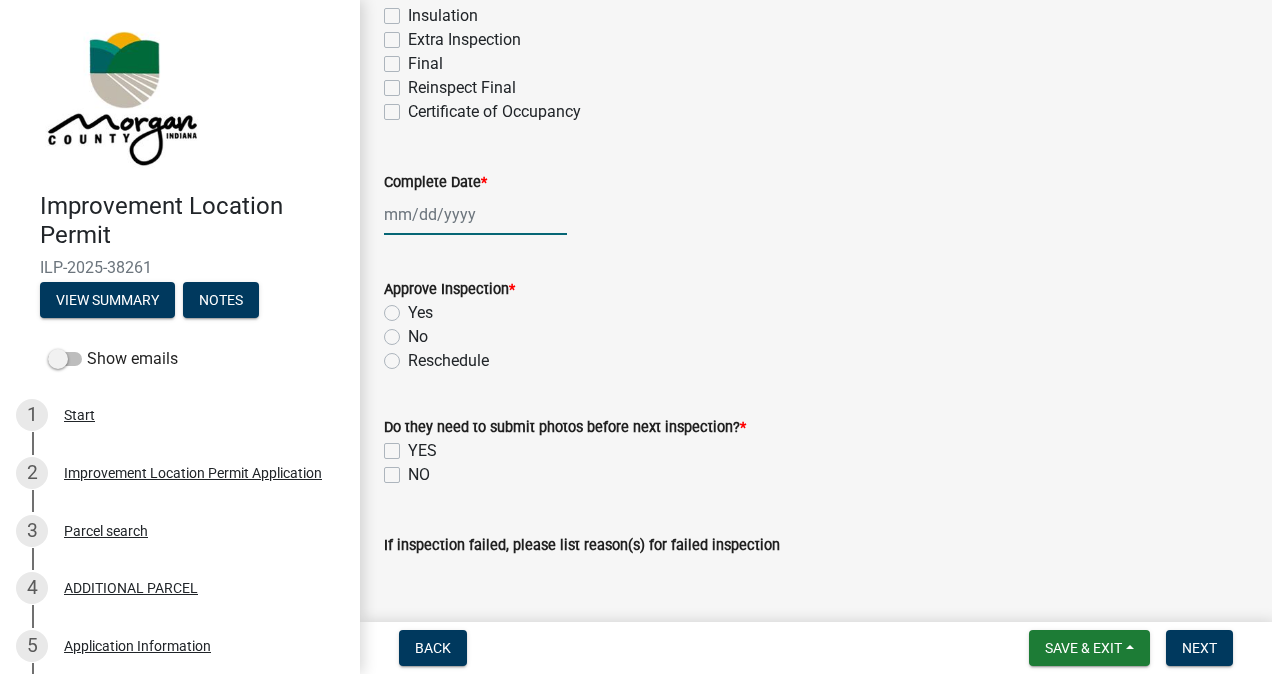 click 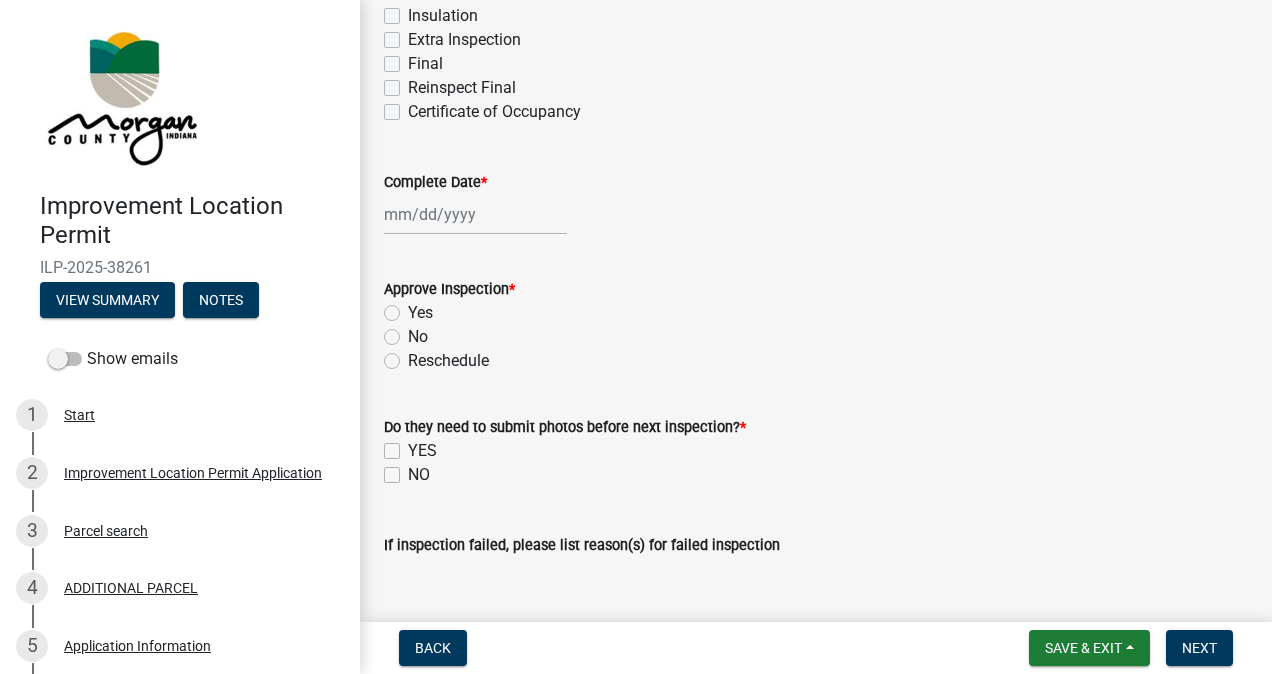 select on "8" 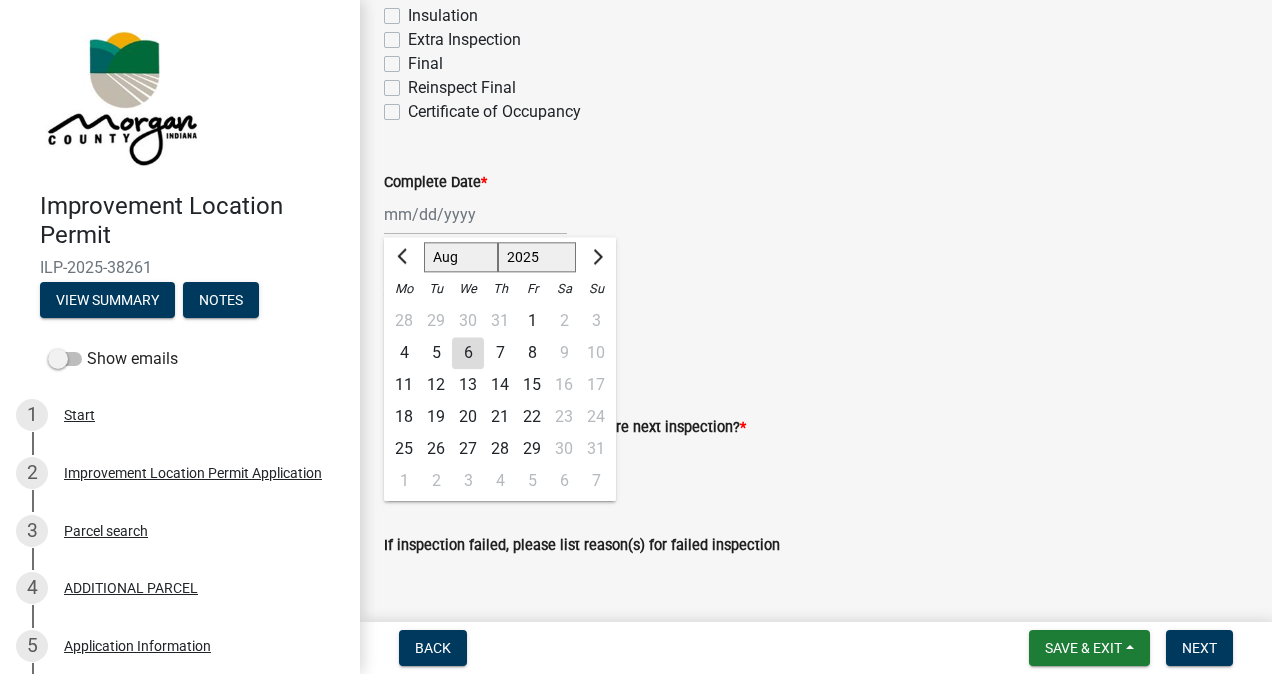 click on "6" 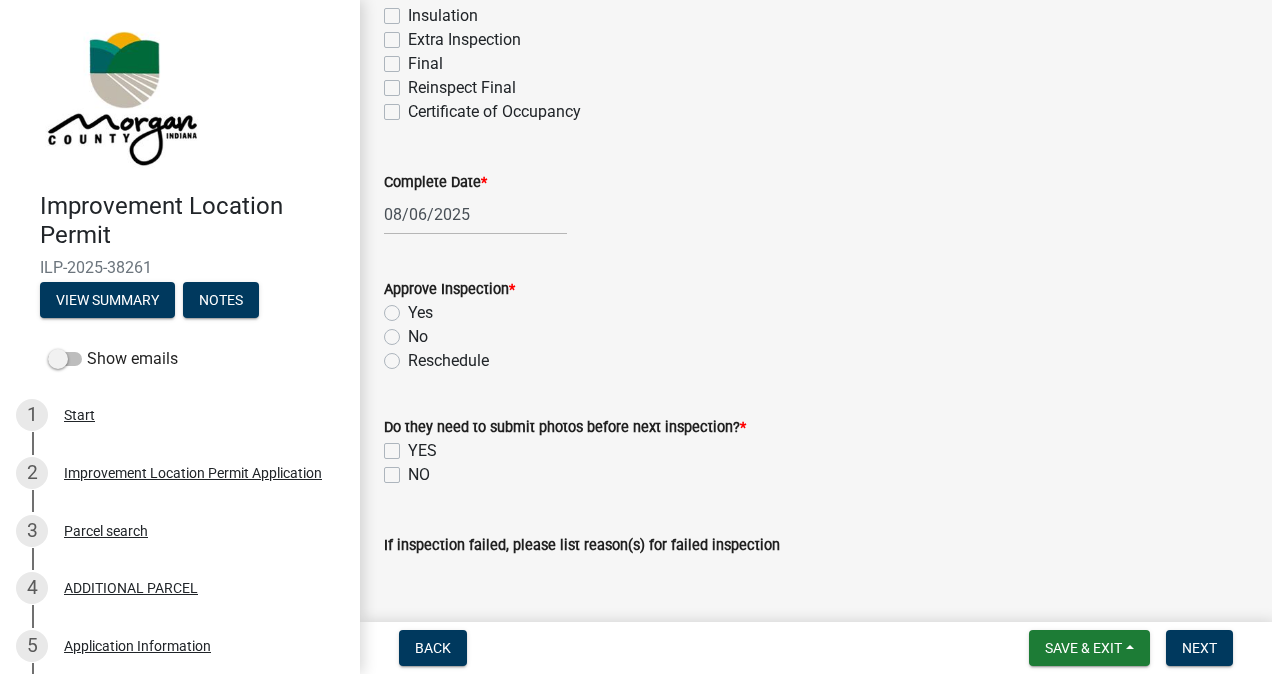 click on "Yes" 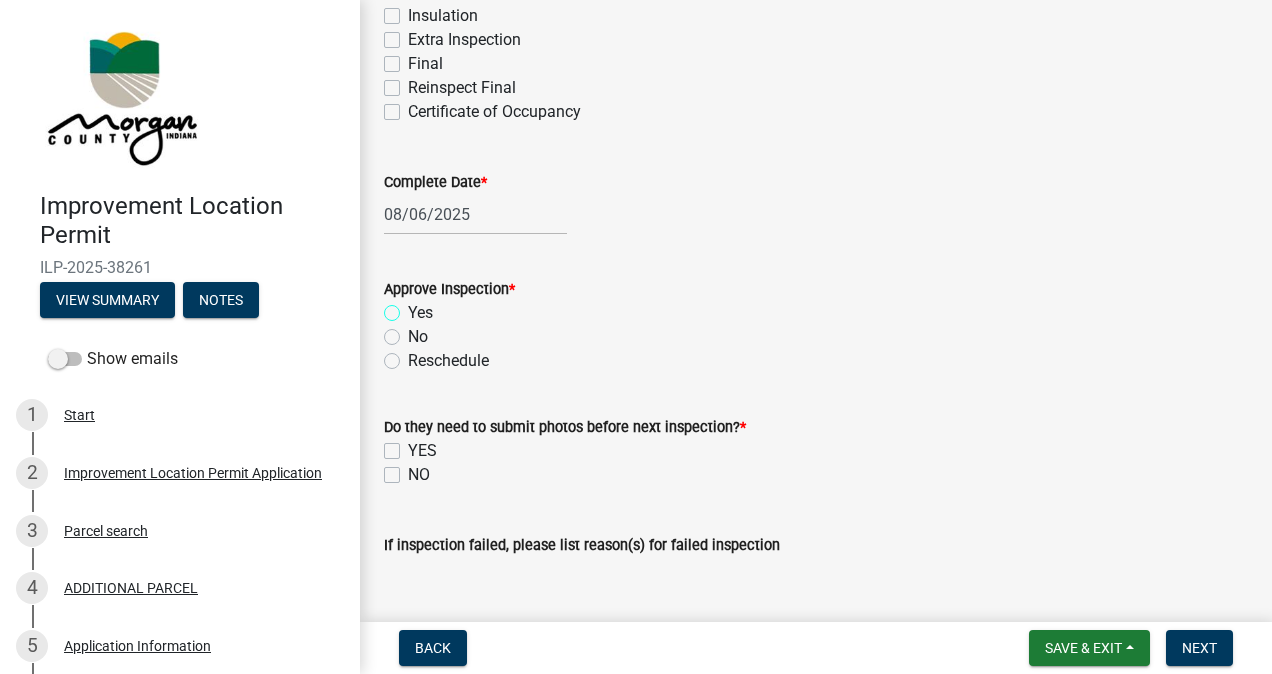 click on "Yes" at bounding box center [414, 307] 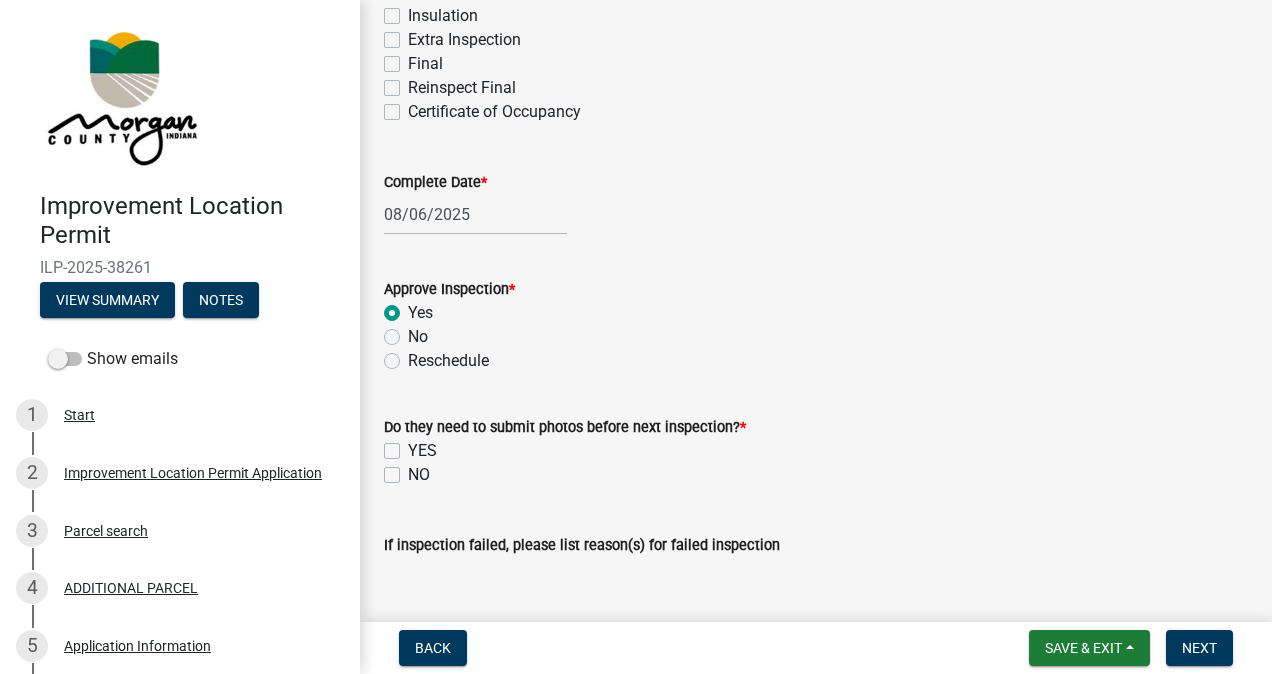 radio on "true" 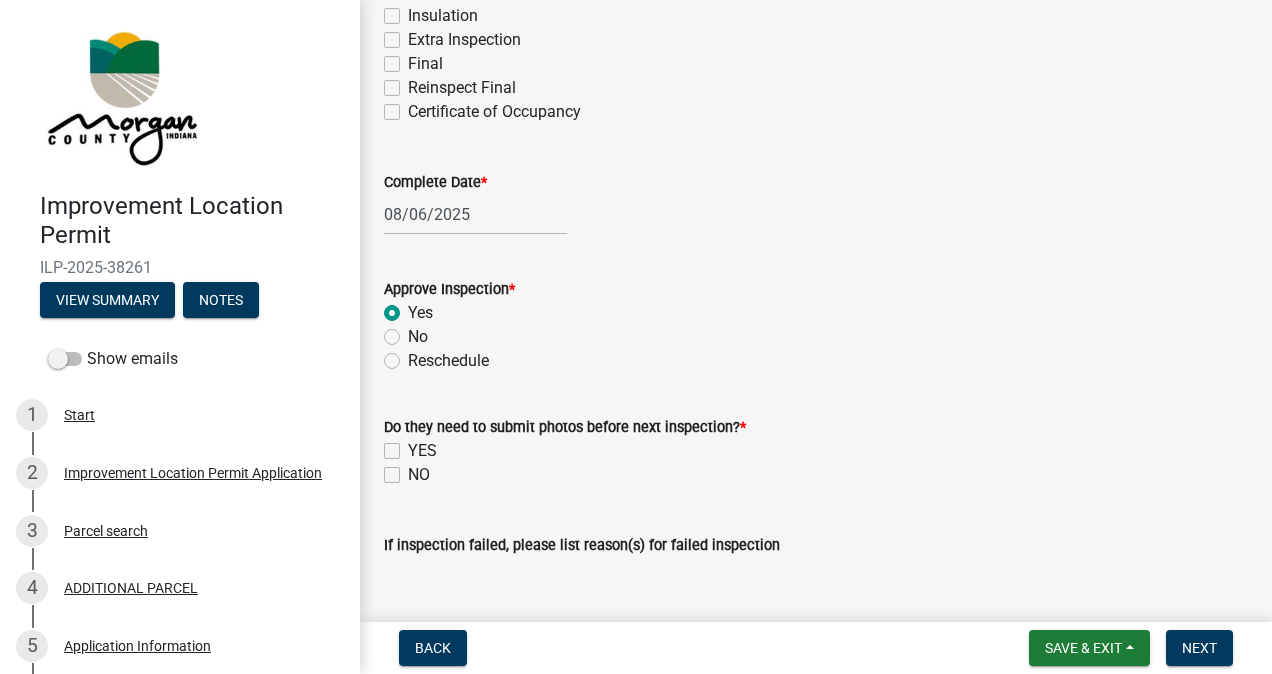 click on "NO" 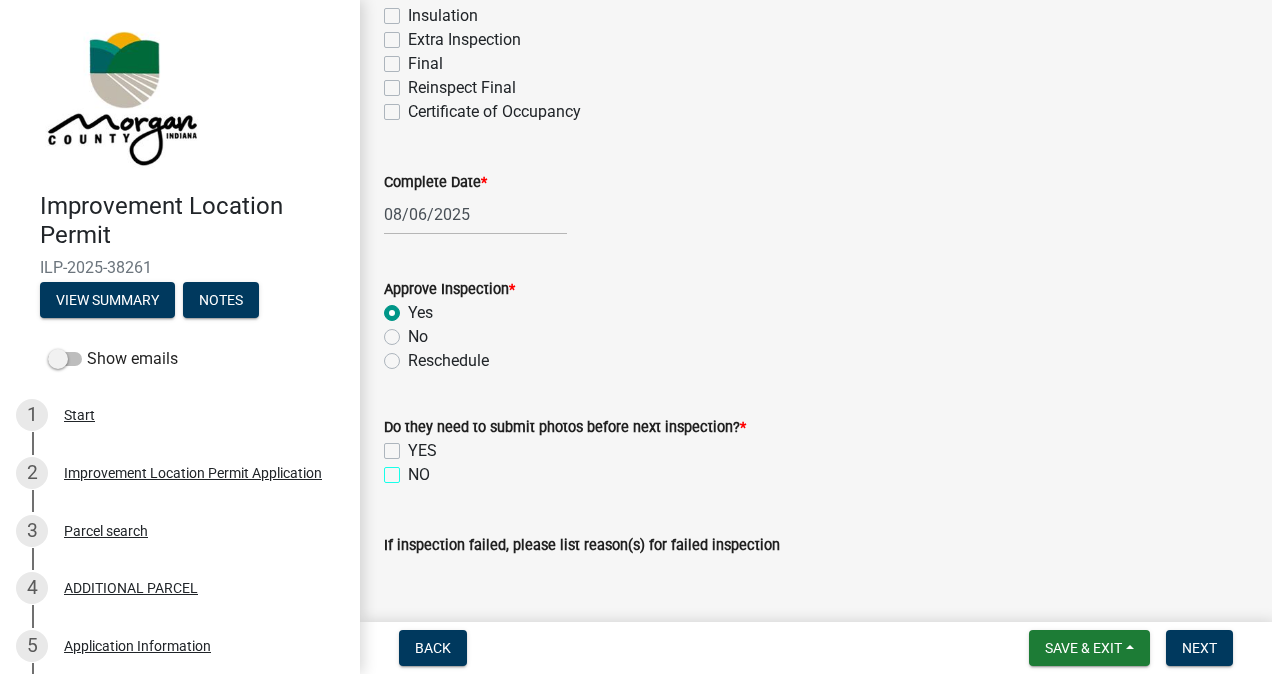 click on "NO" at bounding box center (414, 469) 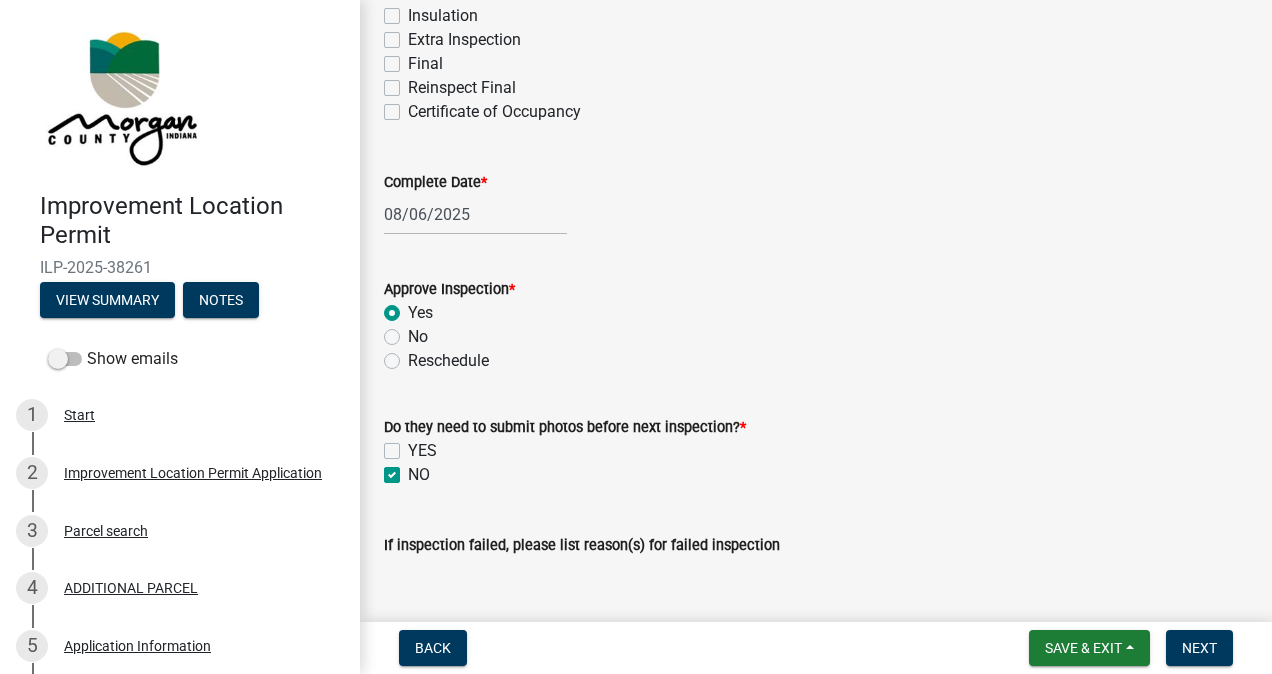 checkbox on "false" 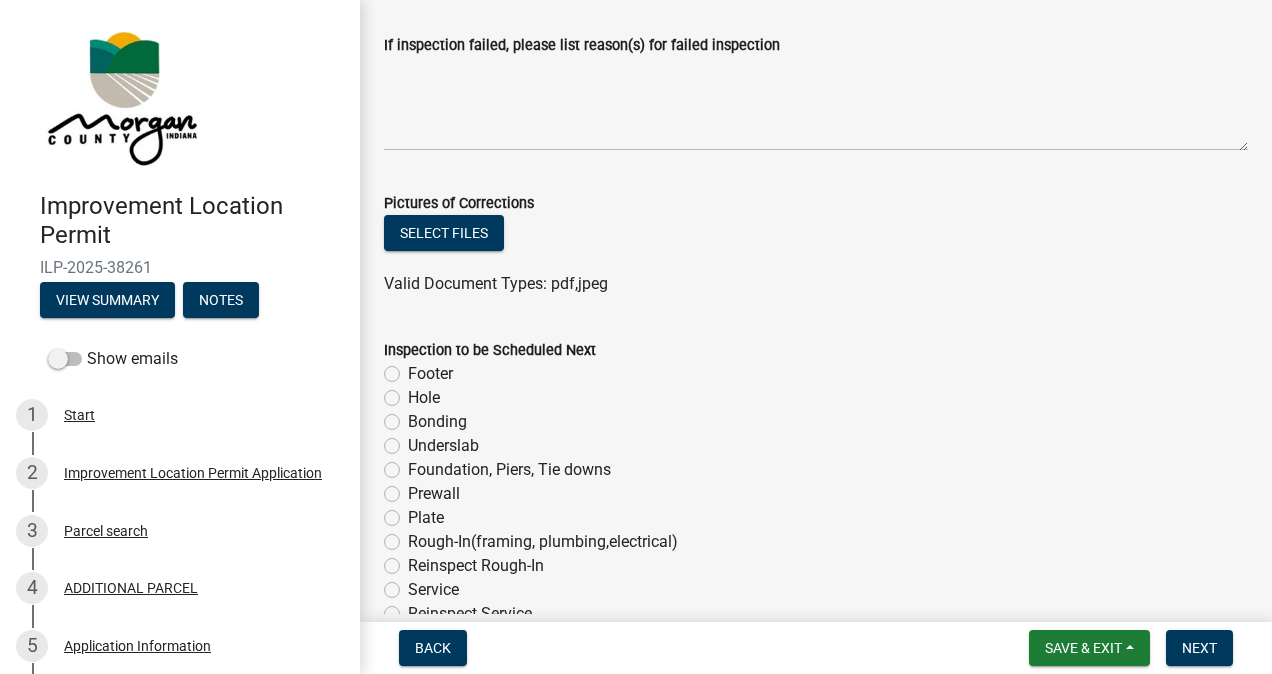 scroll, scrollTop: 1200, scrollLeft: 0, axis: vertical 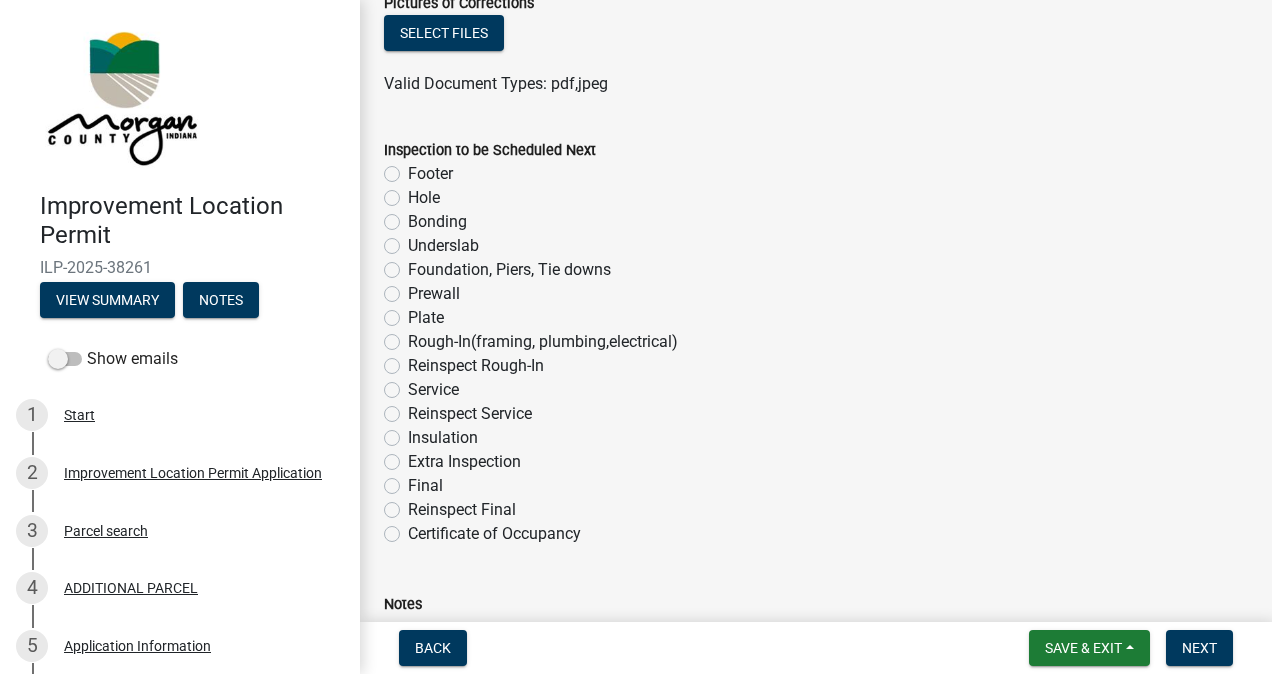 click on "Final" 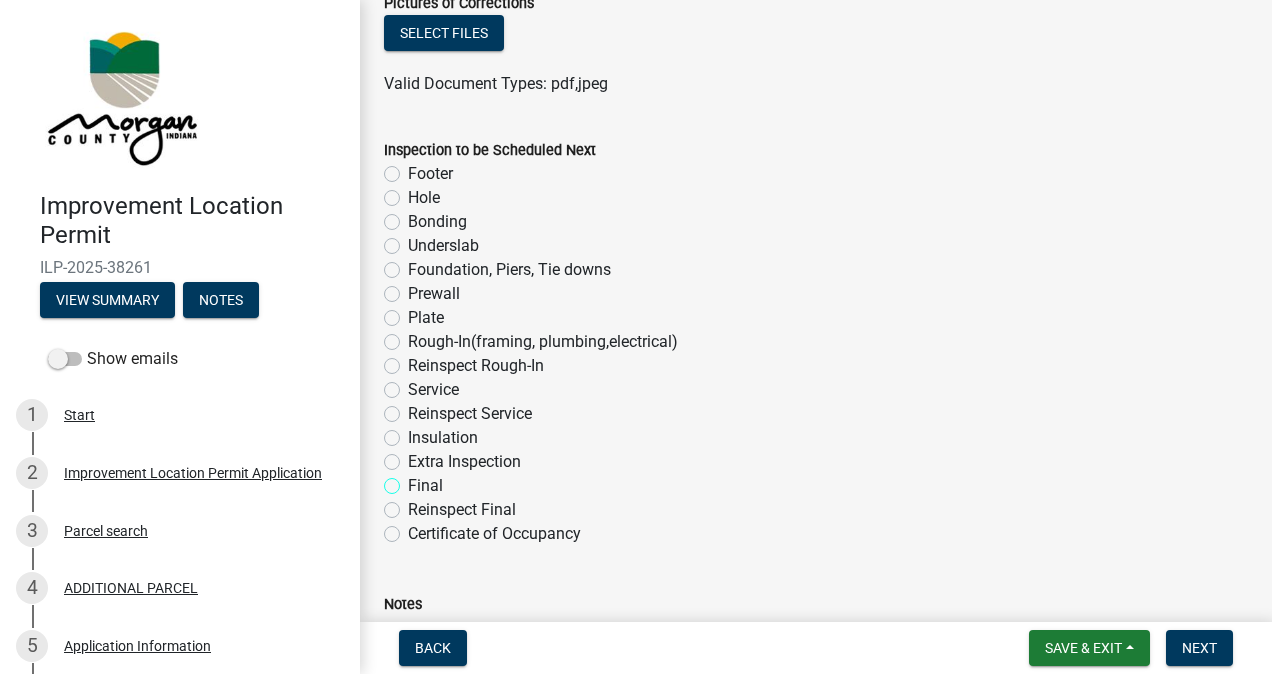 click on "Final" at bounding box center [414, 480] 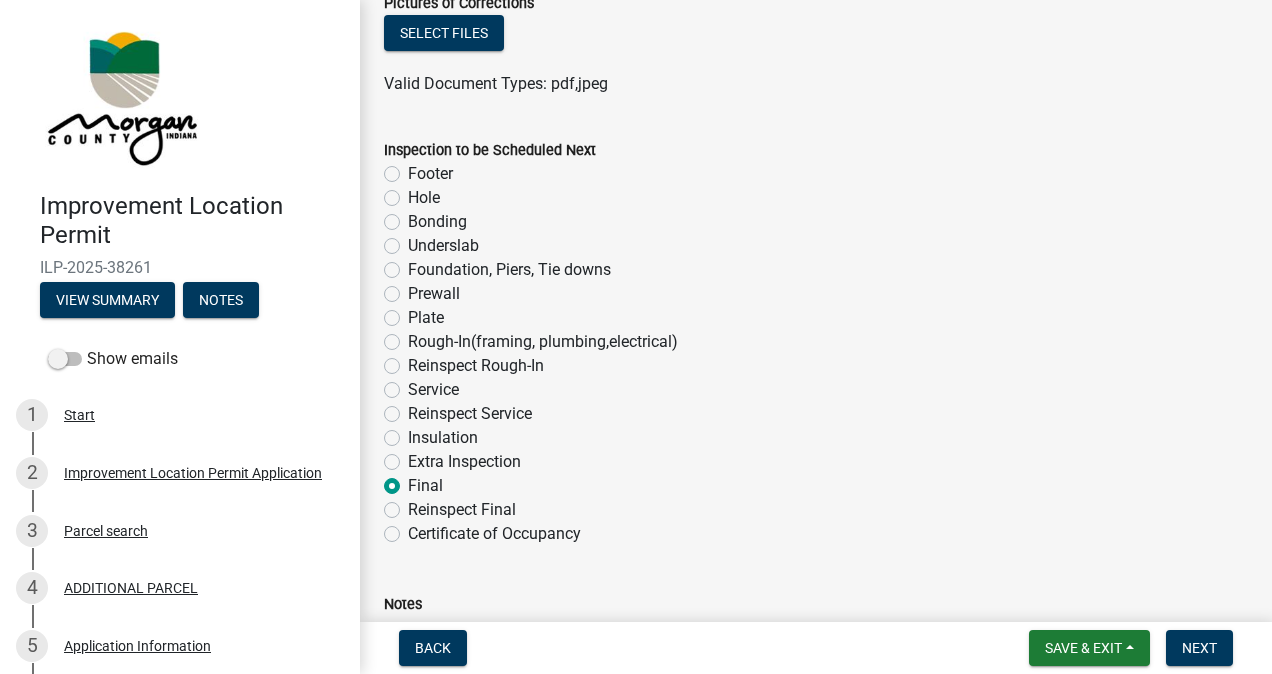 radio on "true" 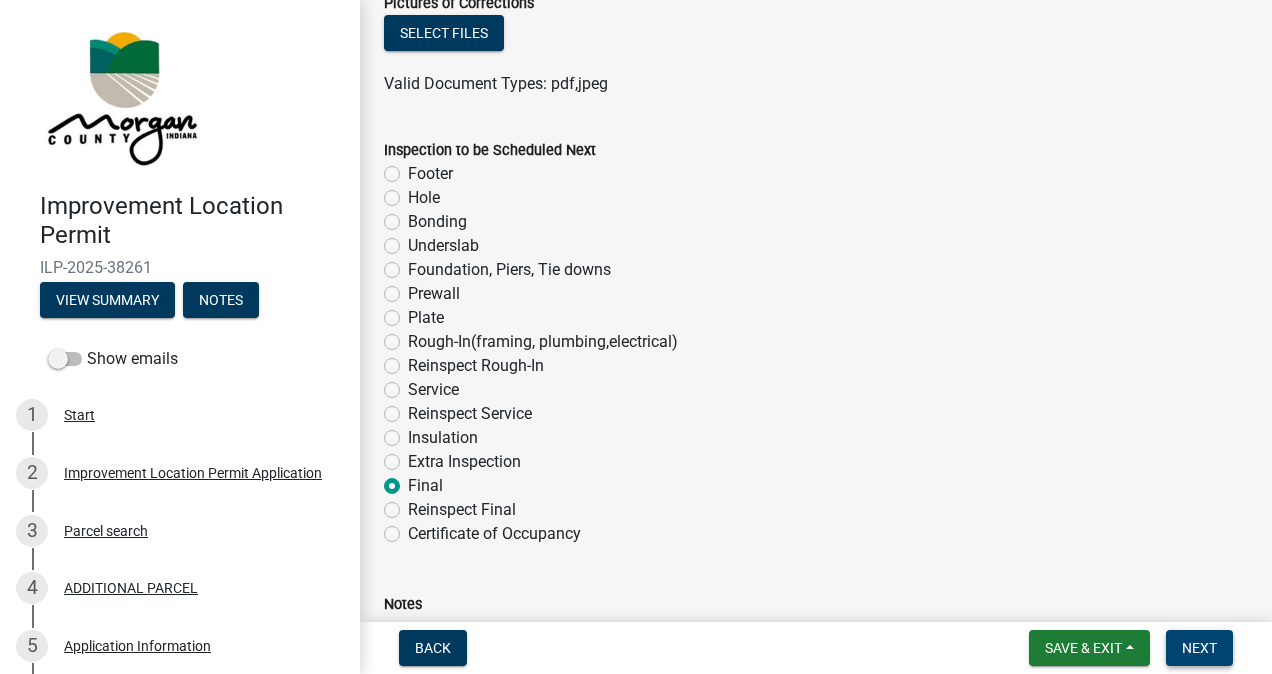click on "Next" at bounding box center (1199, 648) 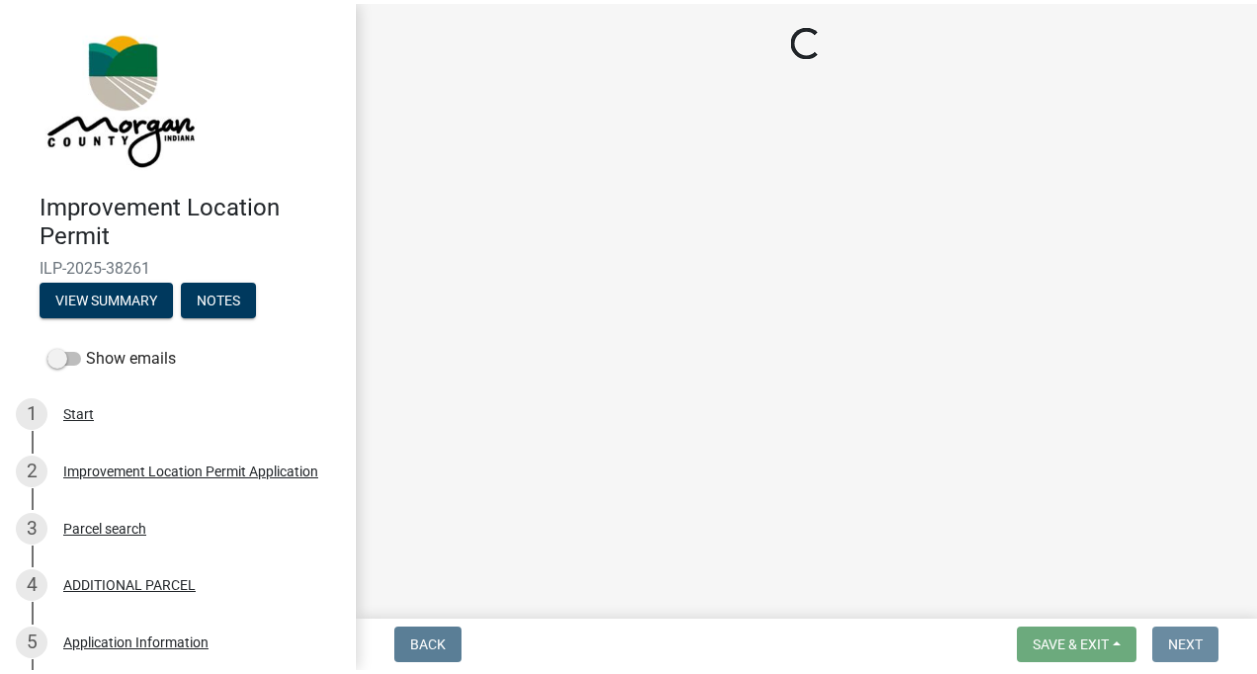 scroll, scrollTop: 0, scrollLeft: 0, axis: both 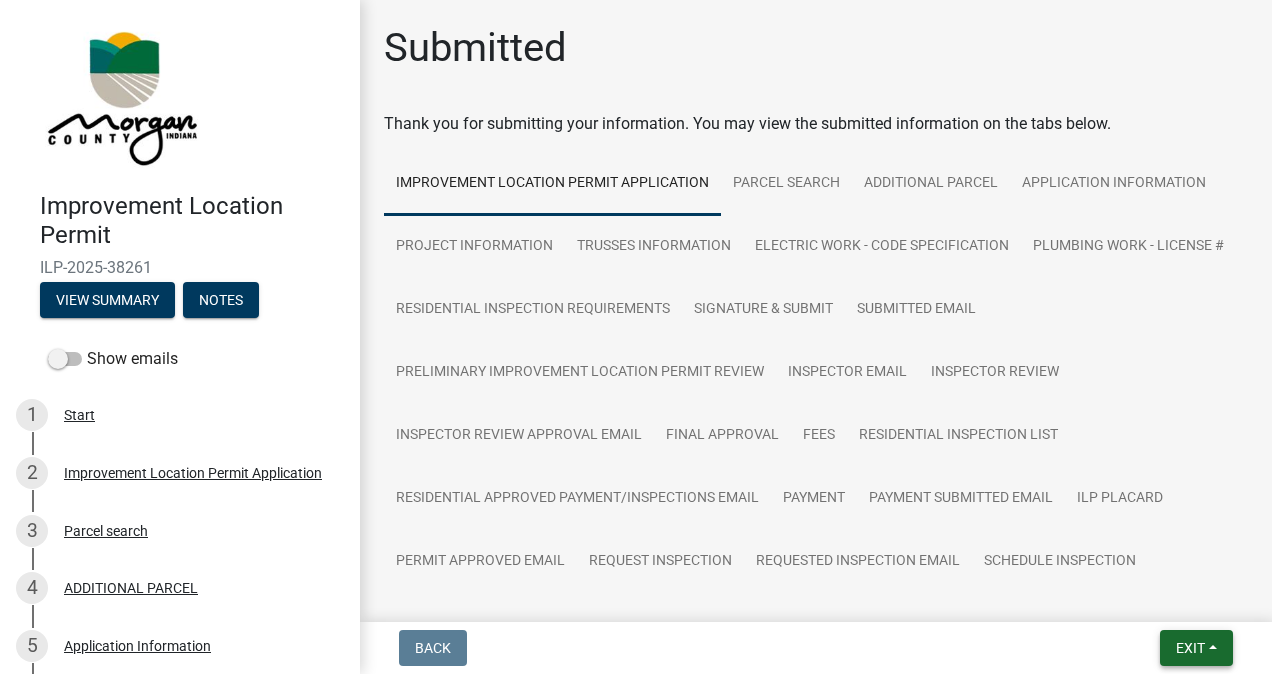click on "Exit" at bounding box center (1190, 648) 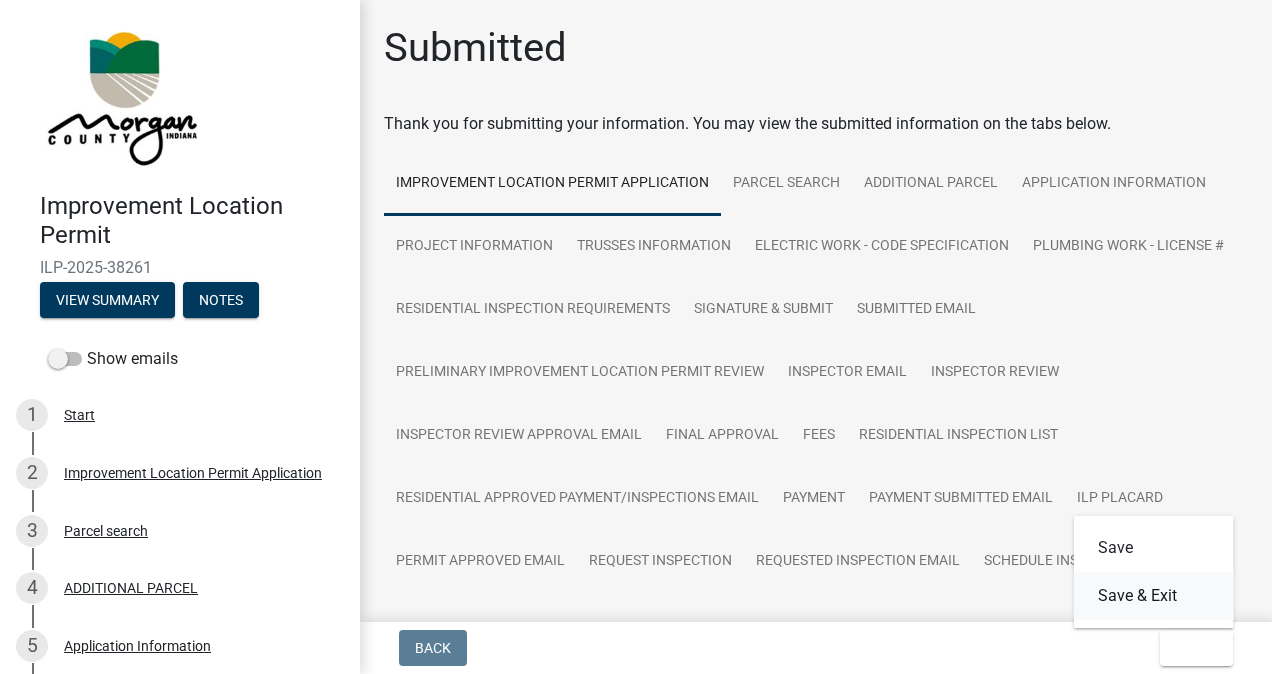 click on "Save & Exit" at bounding box center (1154, 596) 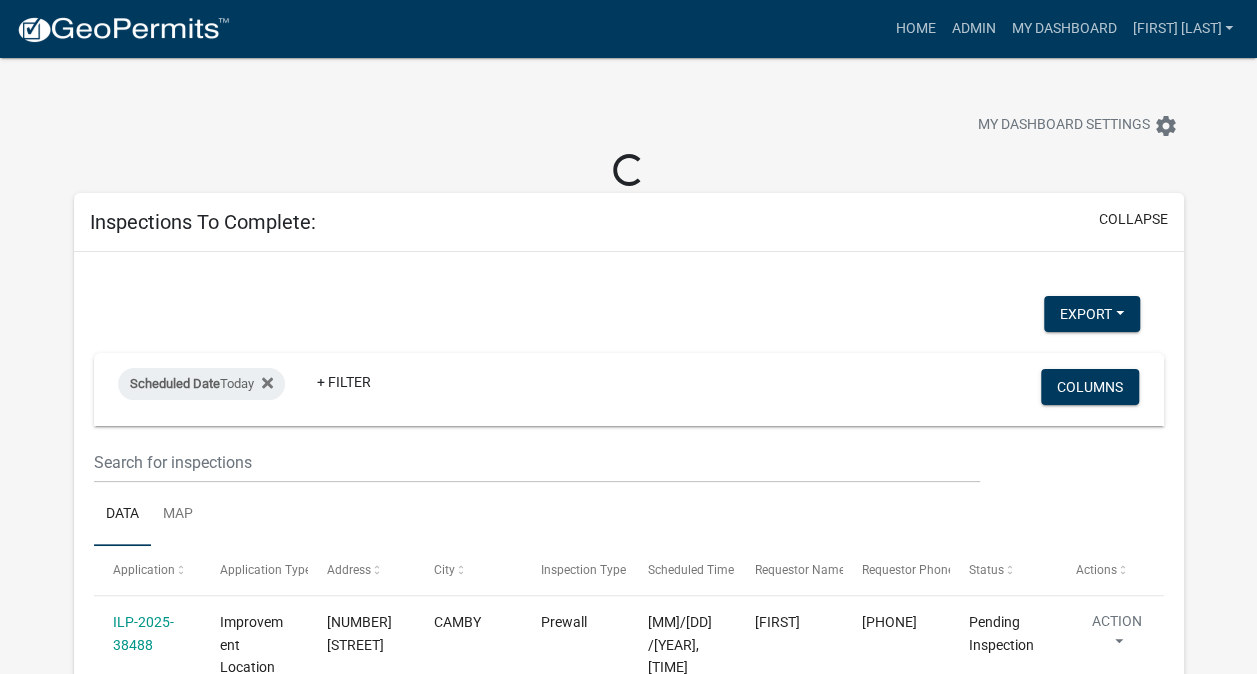 select on "3: 100" 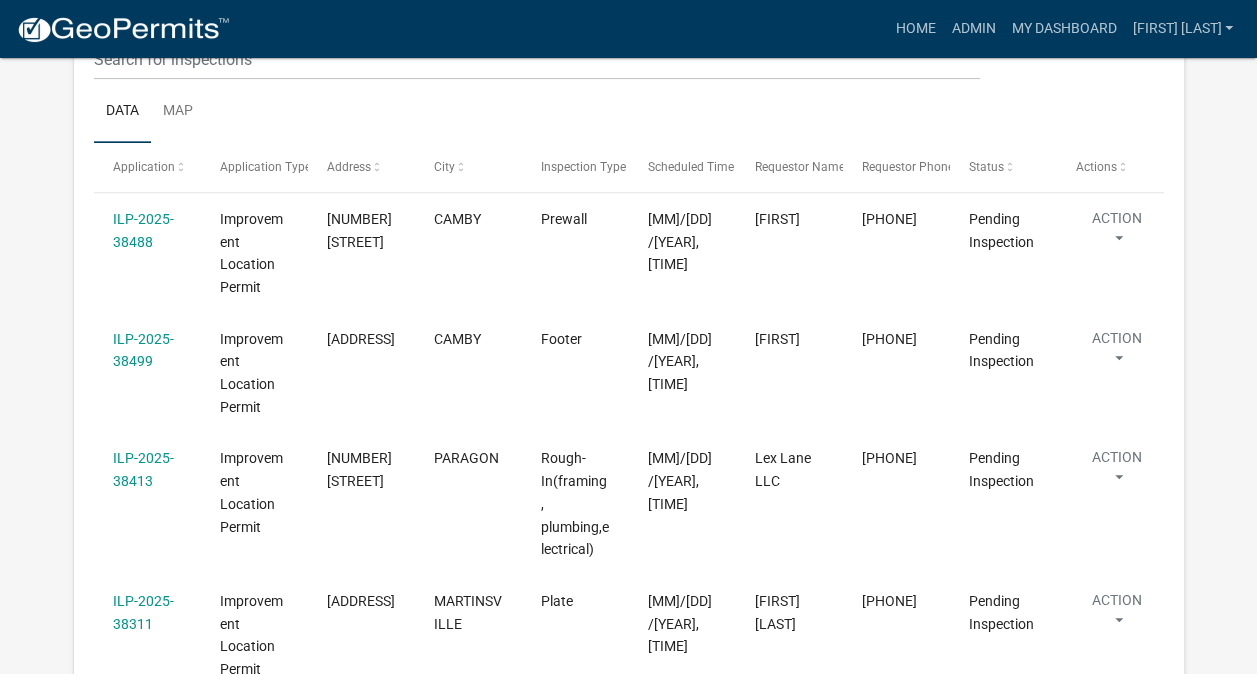 scroll, scrollTop: 400, scrollLeft: 0, axis: vertical 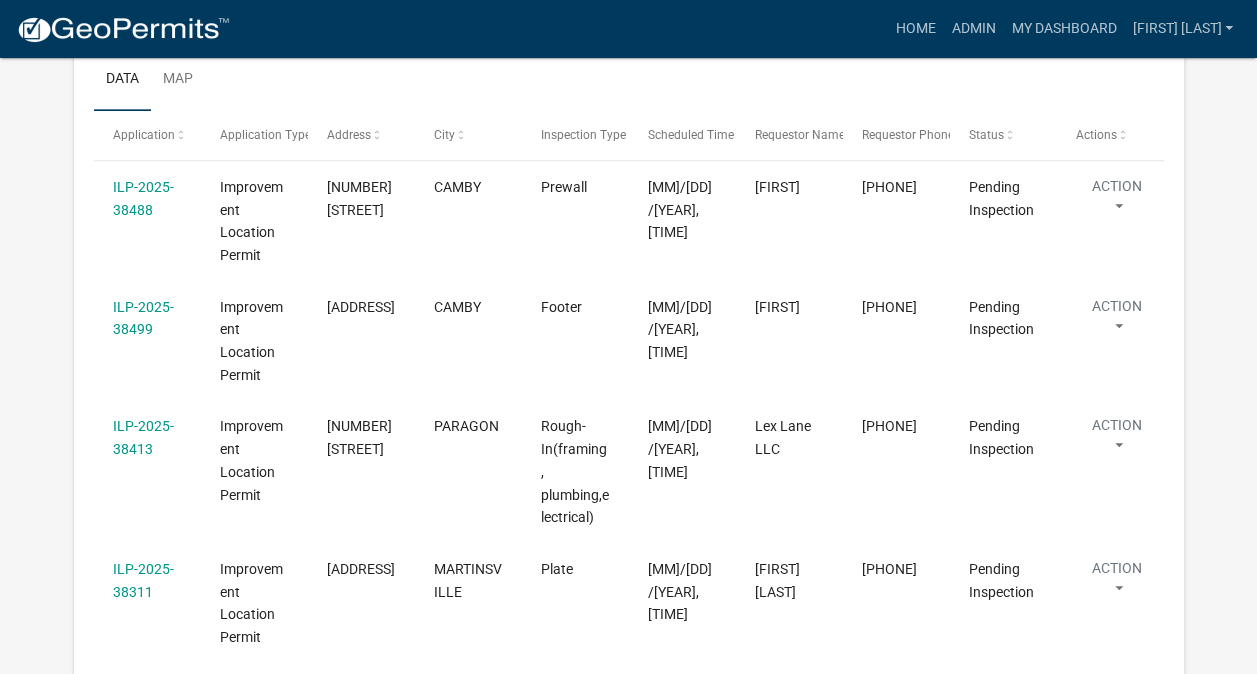 click on "ILP-2025-38499" 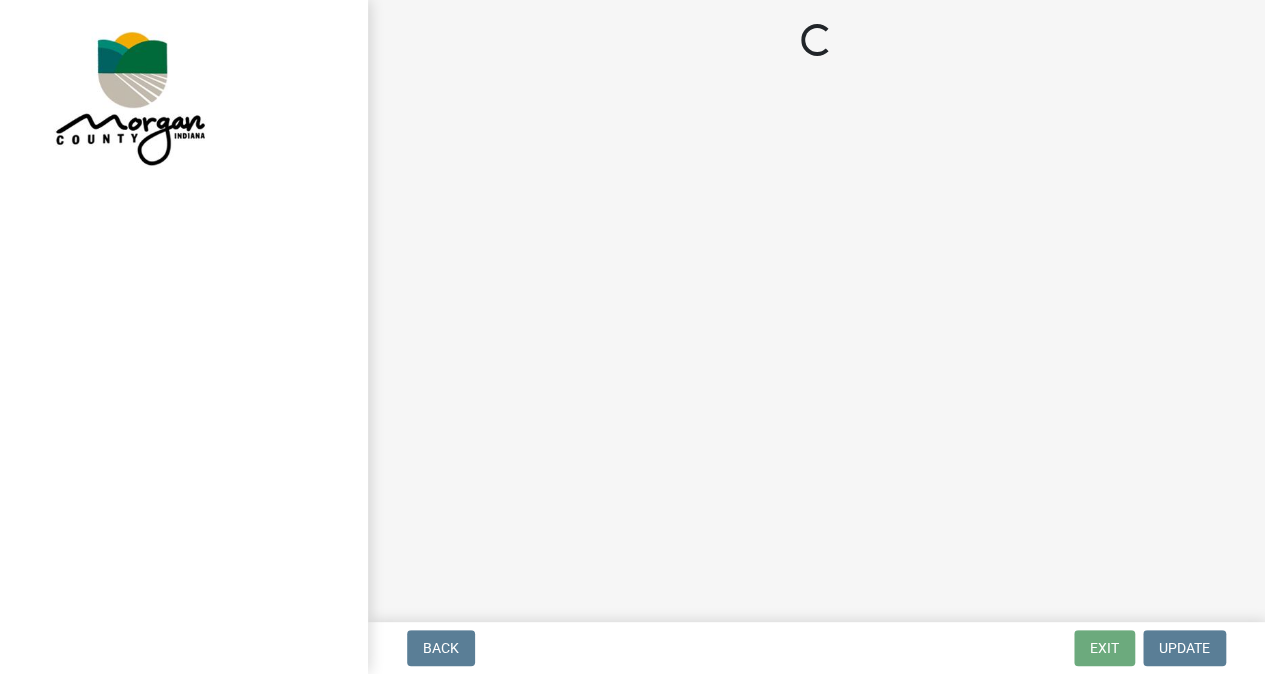 scroll, scrollTop: 0, scrollLeft: 0, axis: both 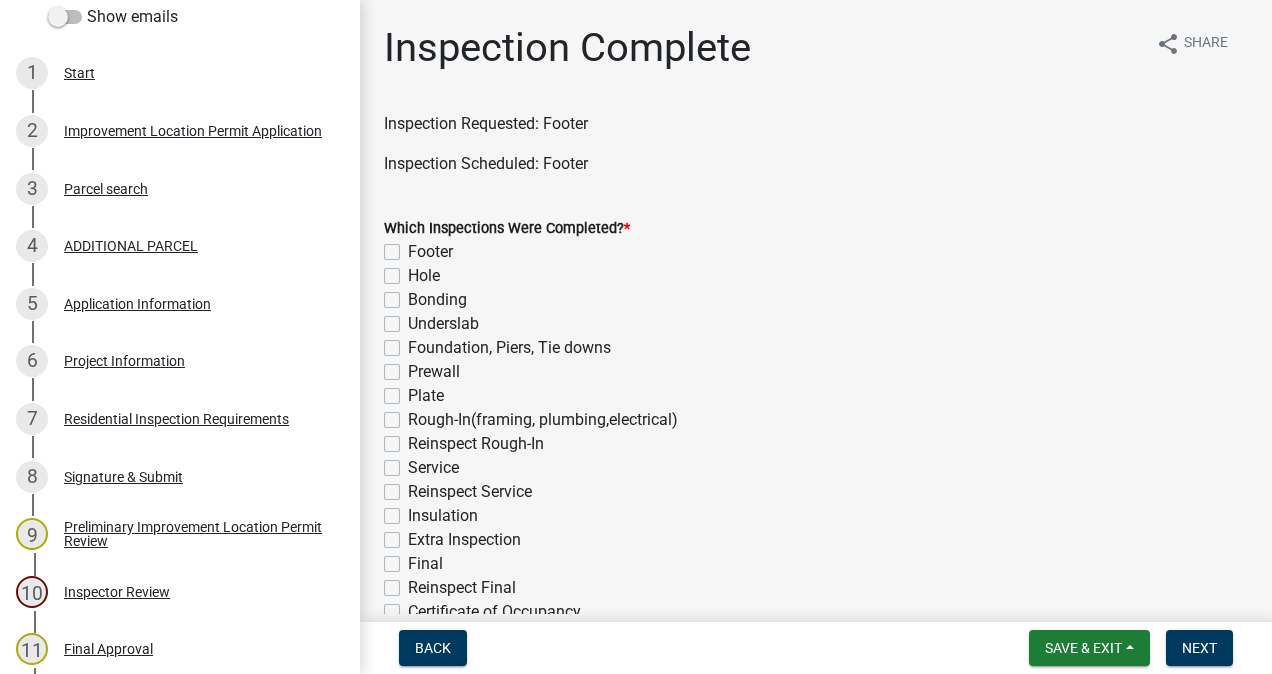 click on "6     Project Information" at bounding box center [172, 361] 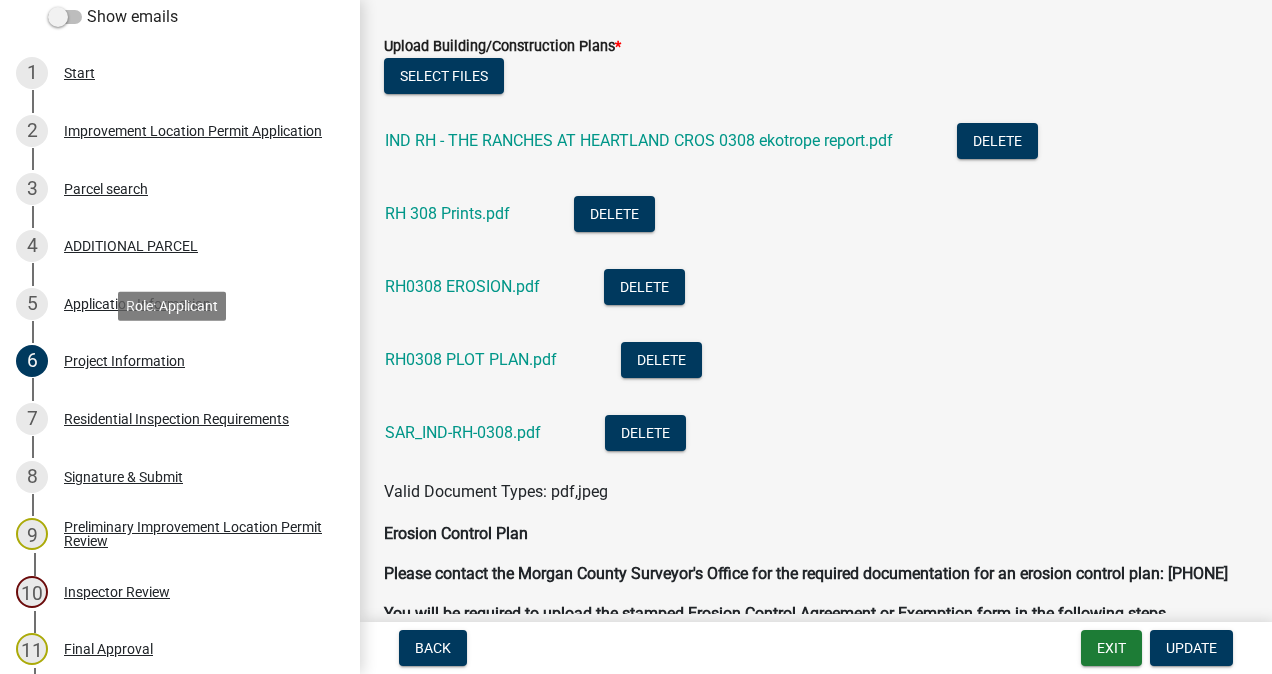 scroll, scrollTop: 4756, scrollLeft: 0, axis: vertical 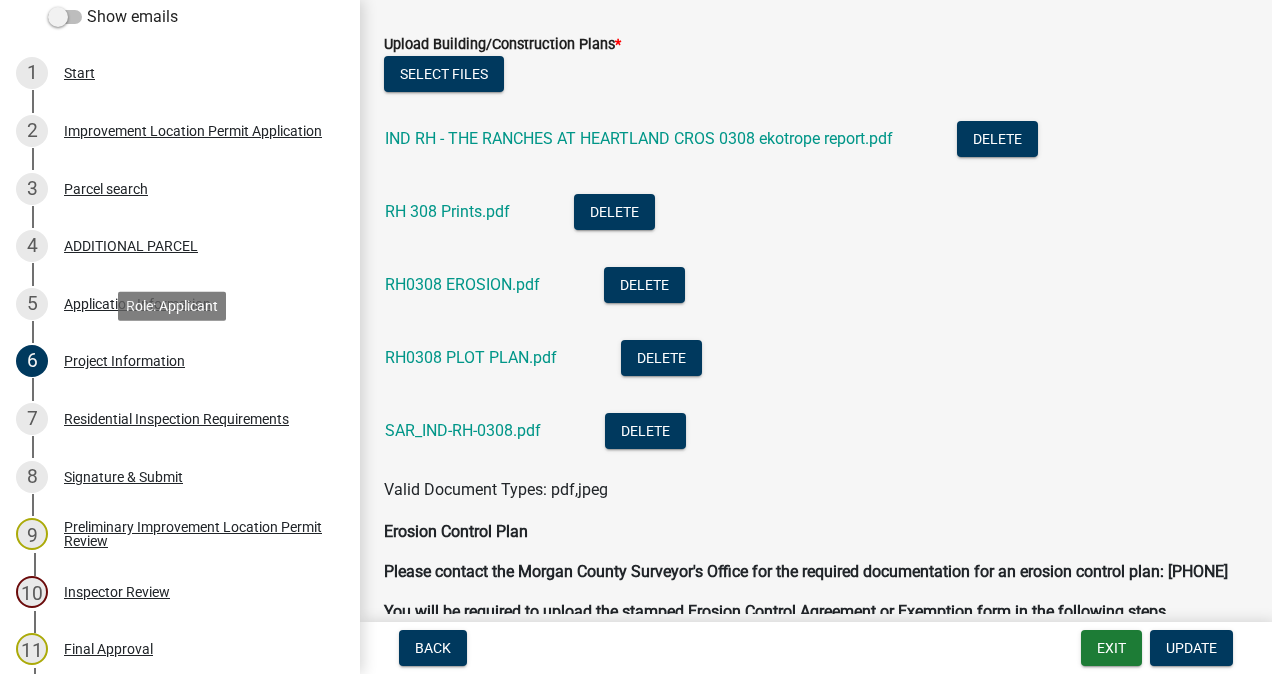 click on "RH 308 Prints.pdf" 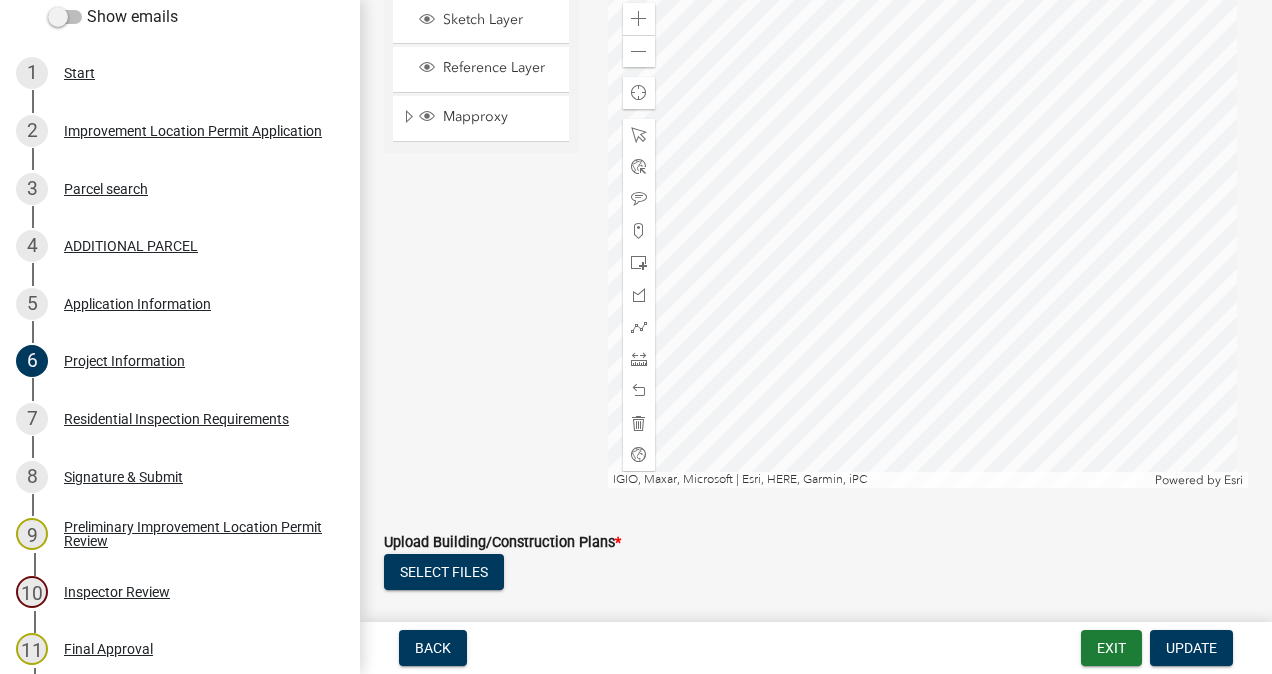 scroll, scrollTop: 4230, scrollLeft: 0, axis: vertical 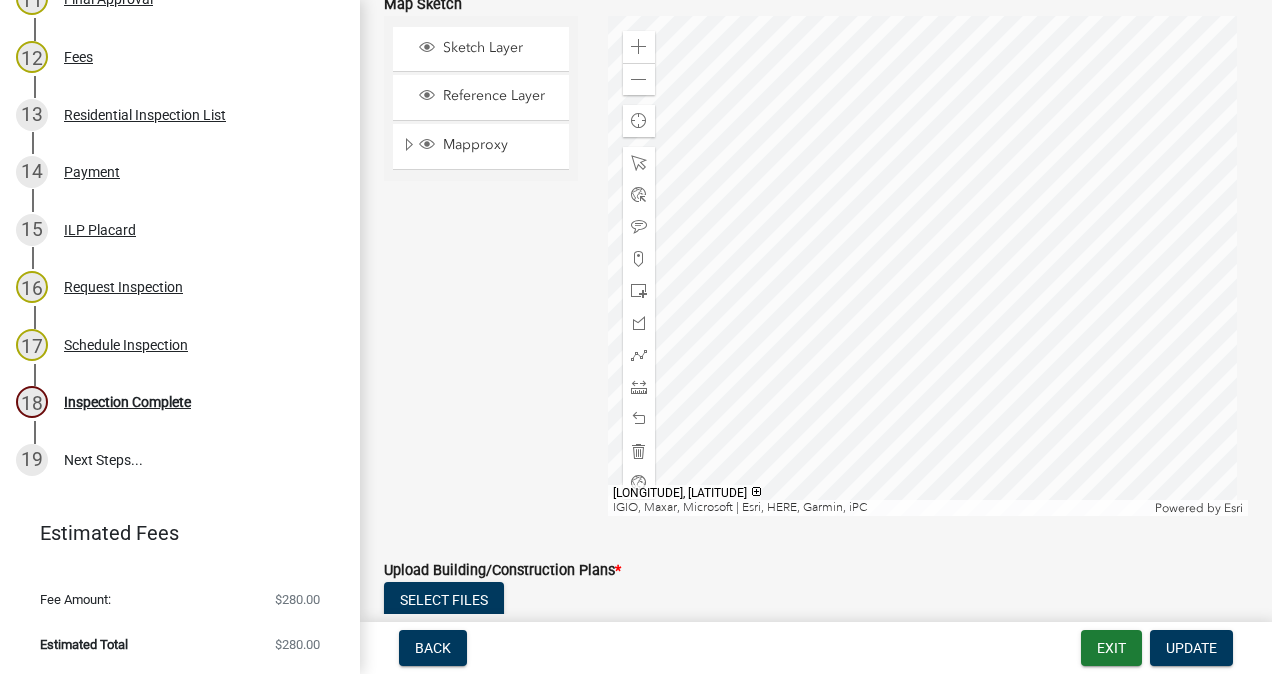 click on "18      Inspection Complete" at bounding box center (180, 403) 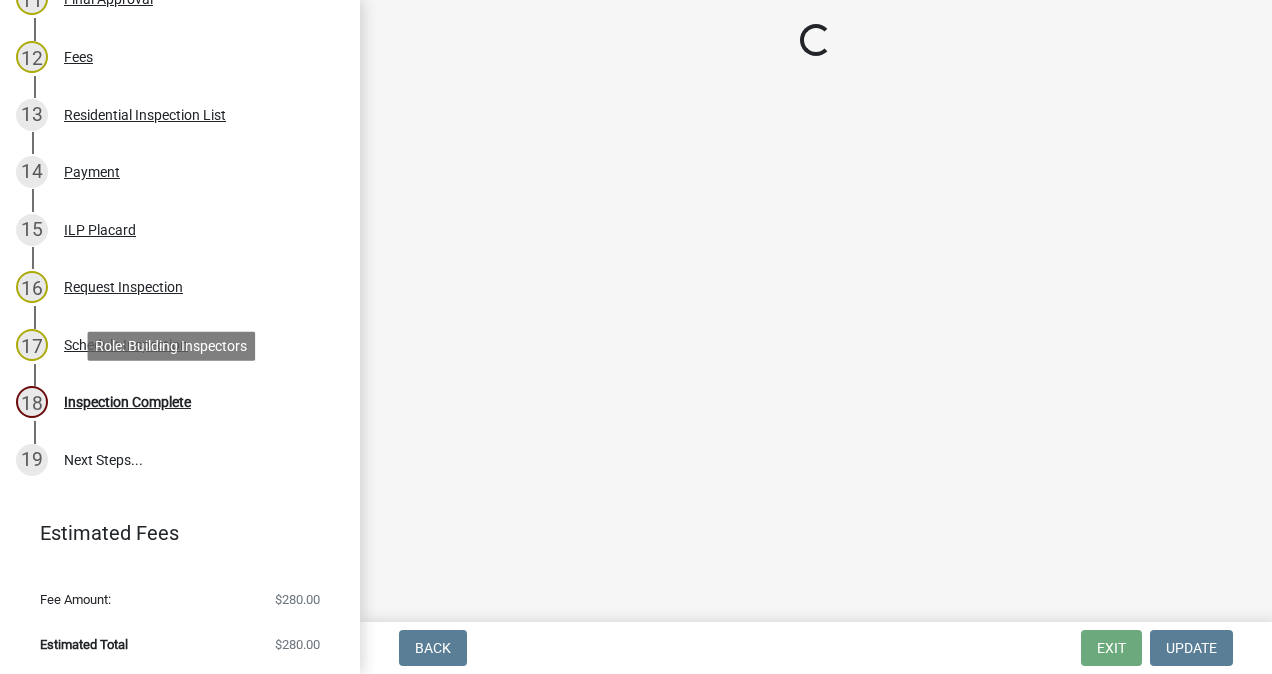 scroll, scrollTop: 0, scrollLeft: 0, axis: both 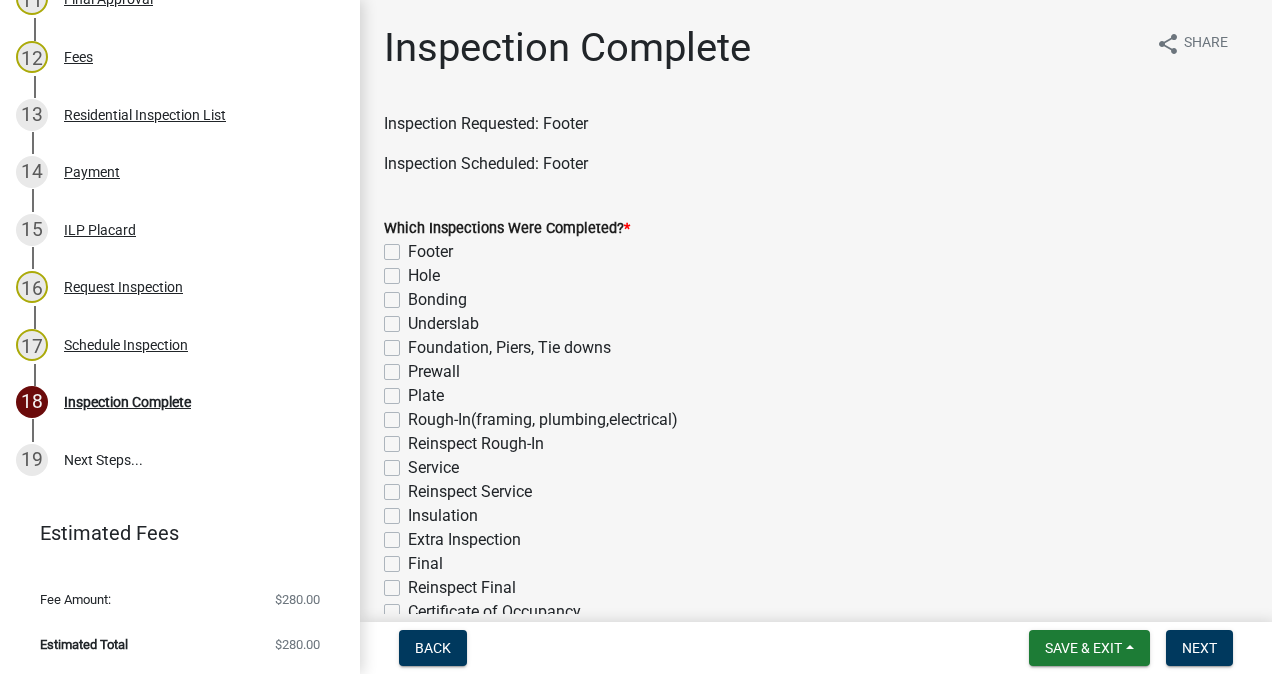click on "Footer" 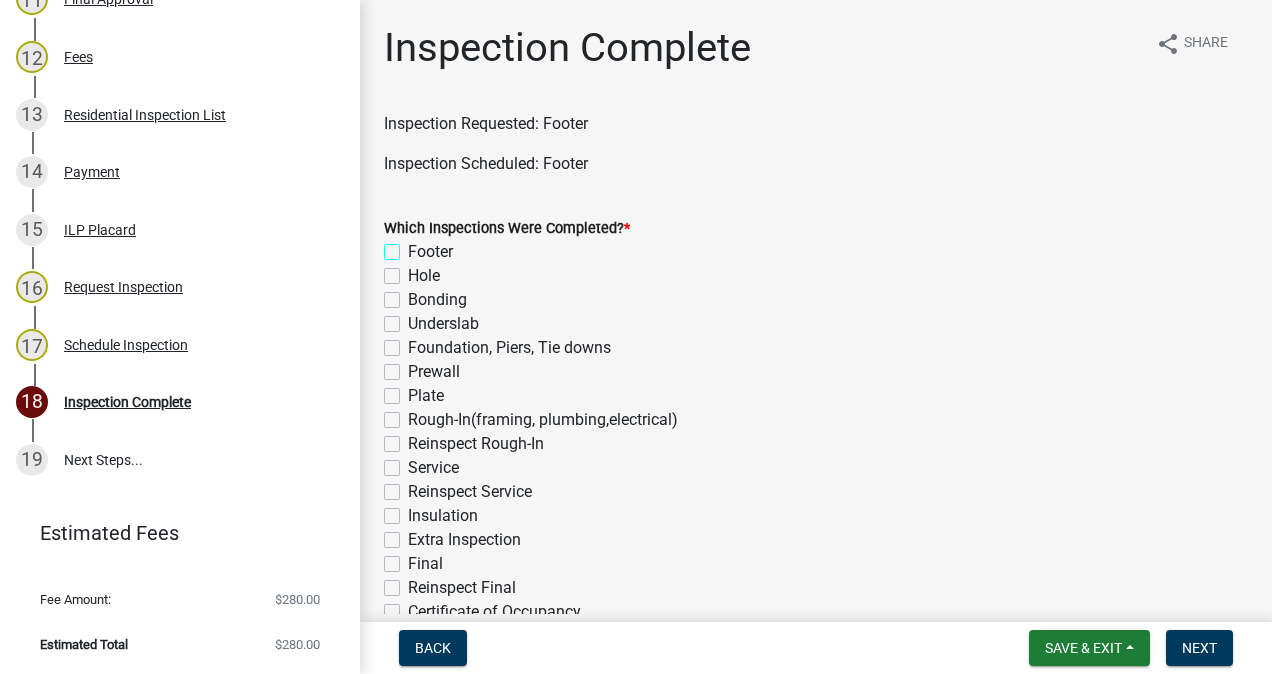 click on "Footer" at bounding box center (414, 246) 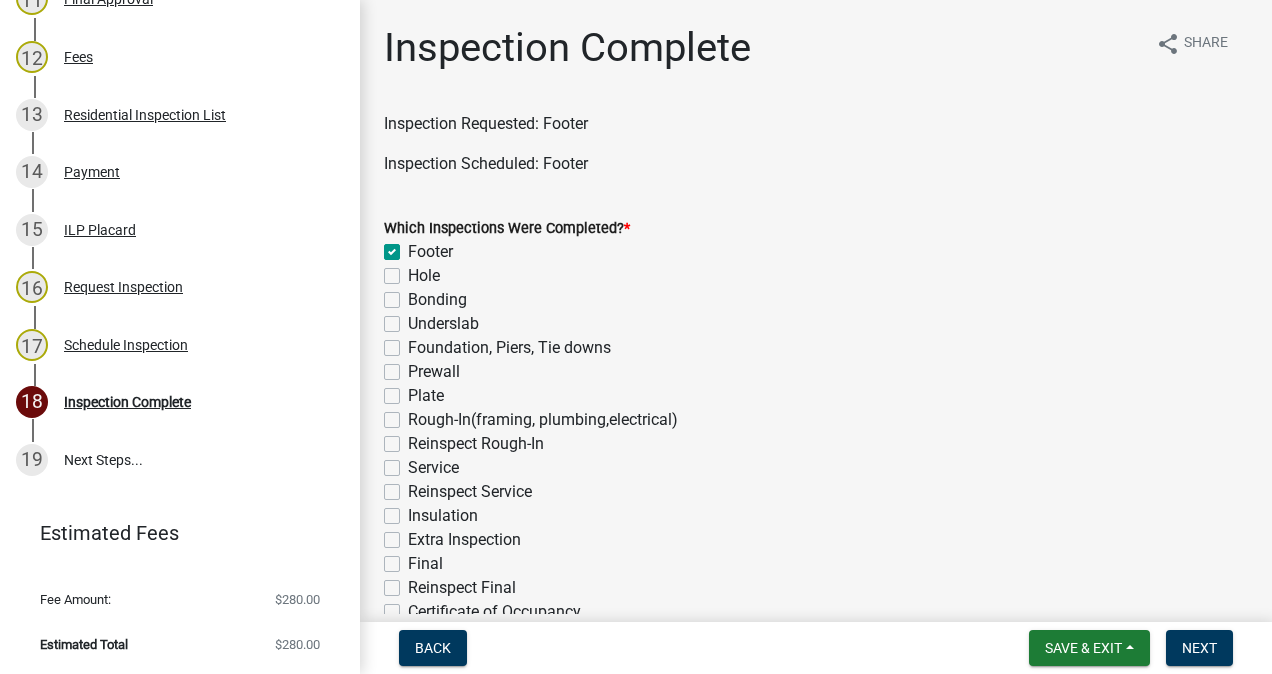 checkbox on "true" 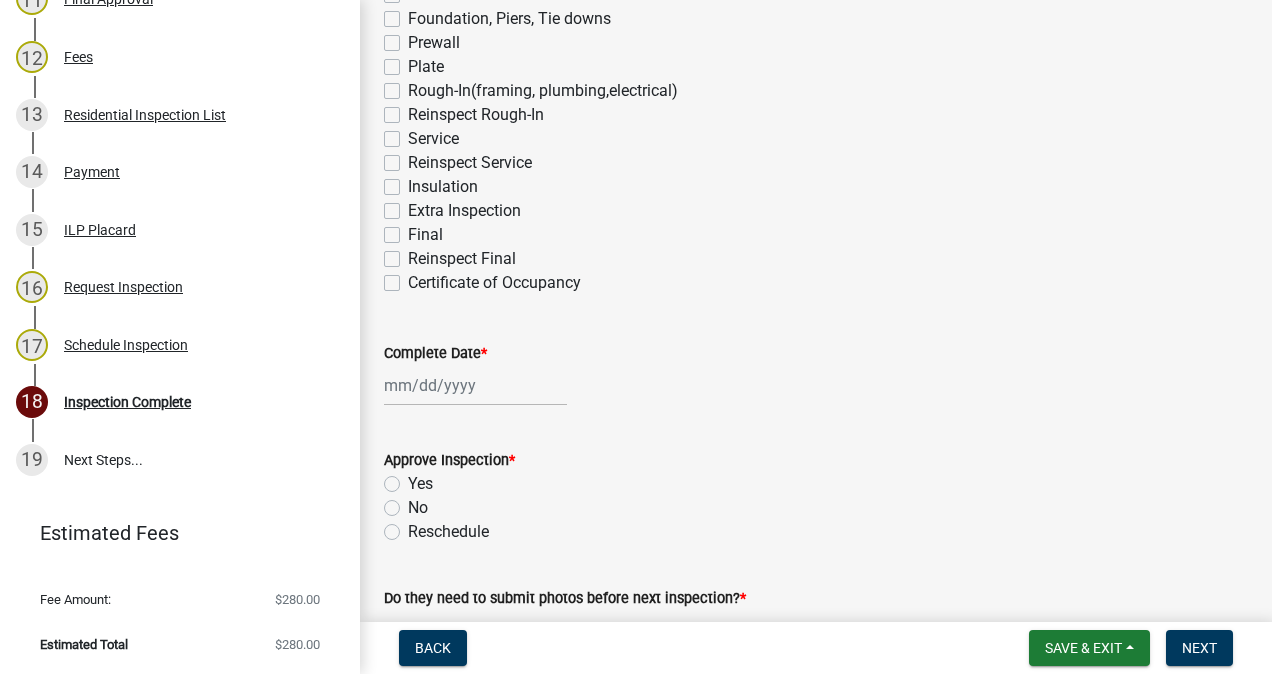 scroll, scrollTop: 400, scrollLeft: 0, axis: vertical 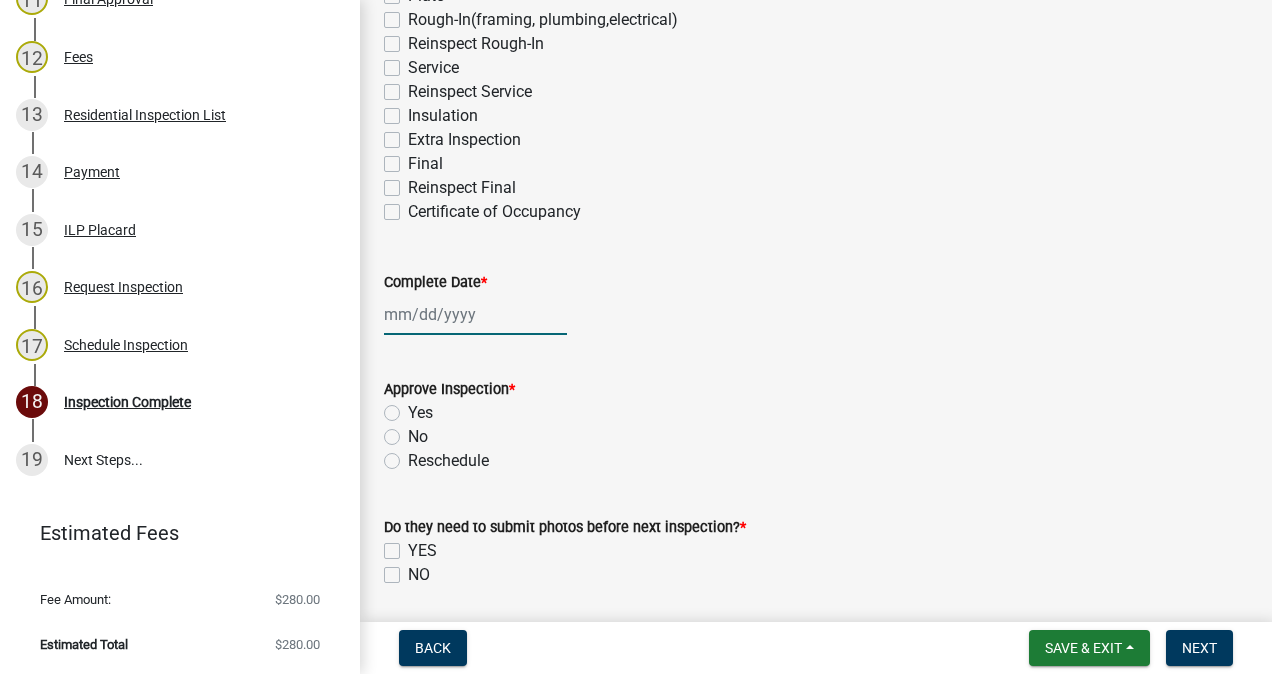 click 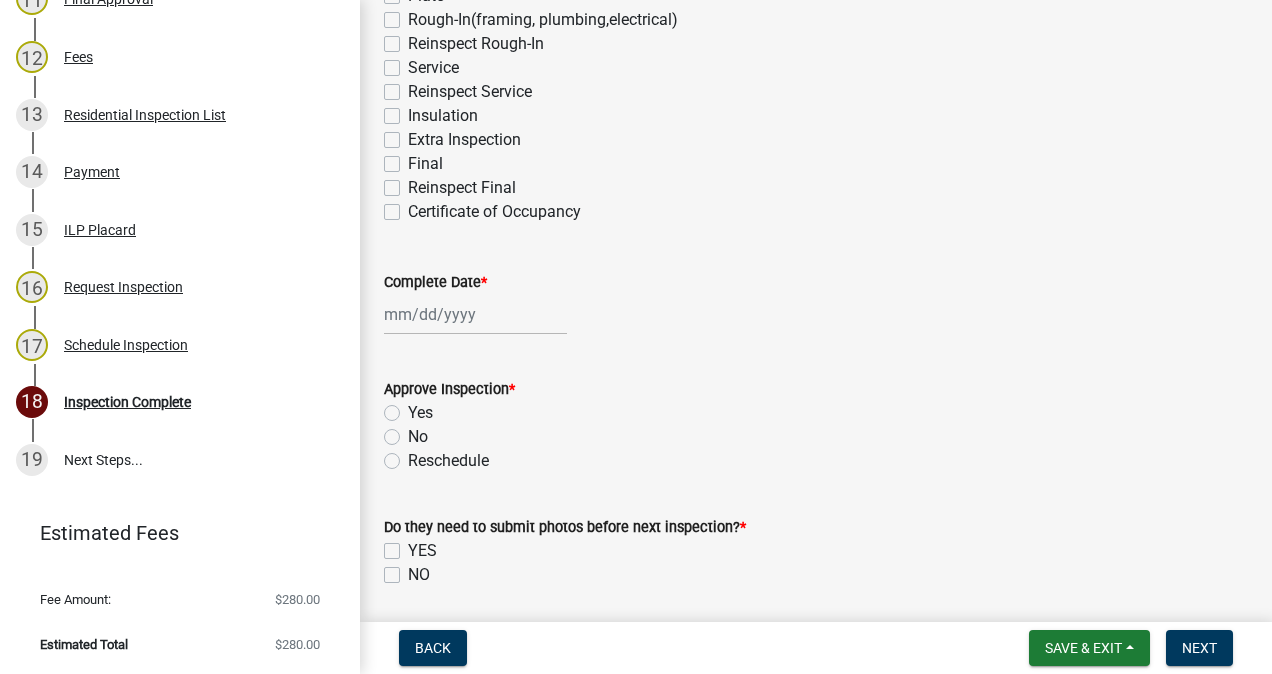select on "8" 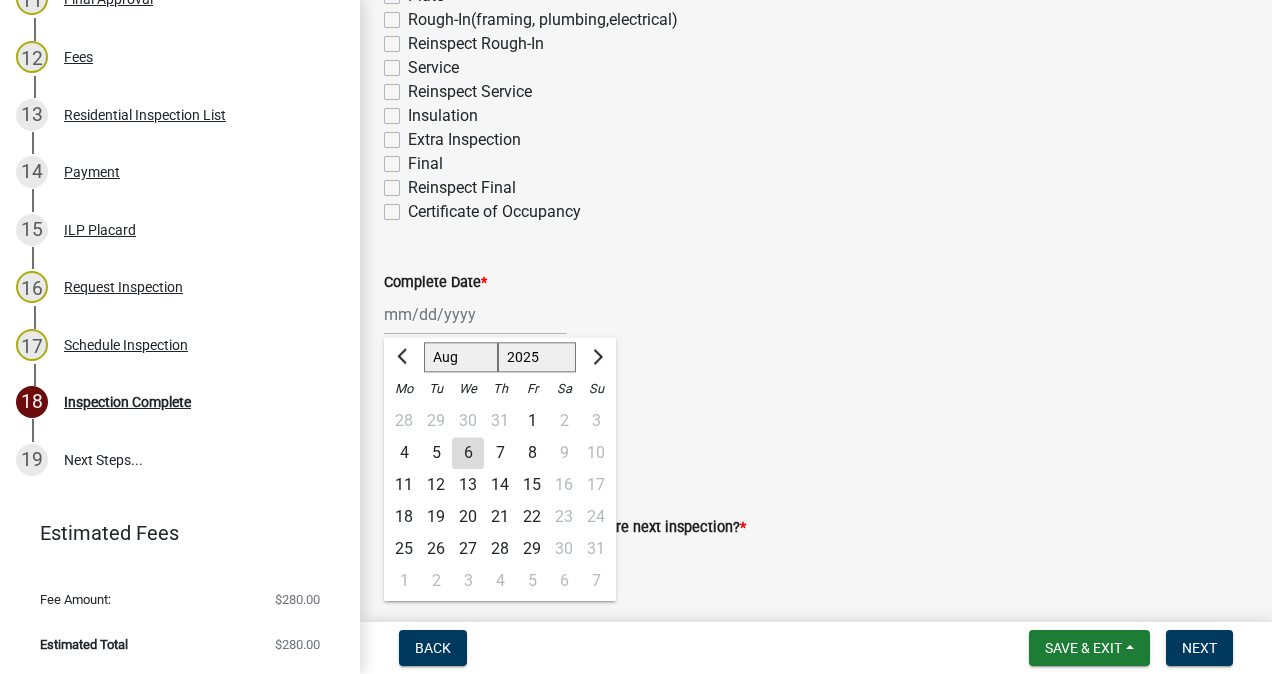 click on "6" 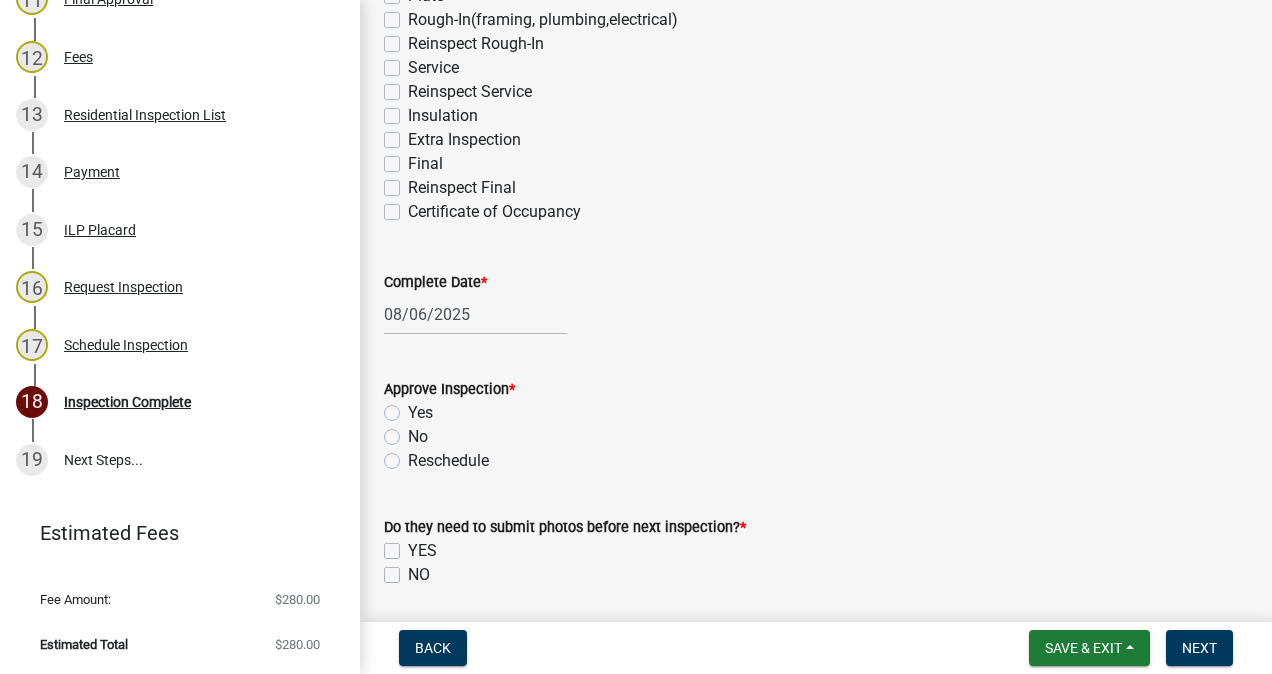 click on "Yes" 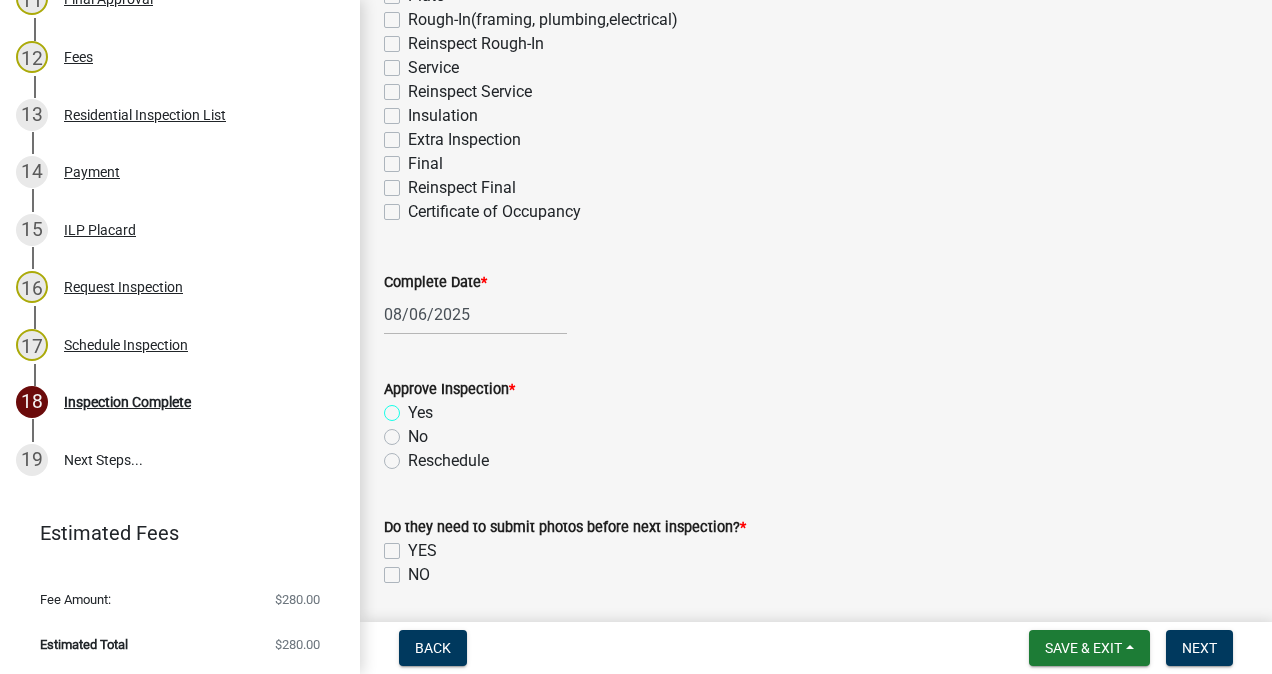 click on "Yes" at bounding box center [414, 407] 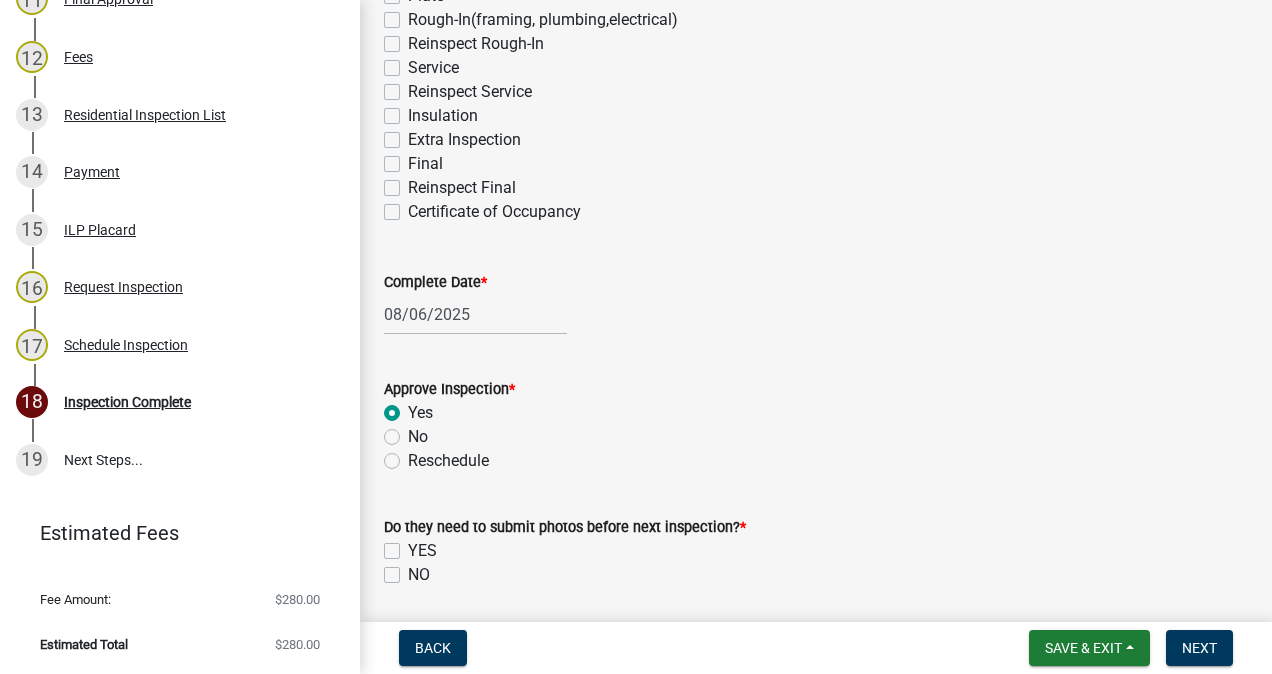 radio on "true" 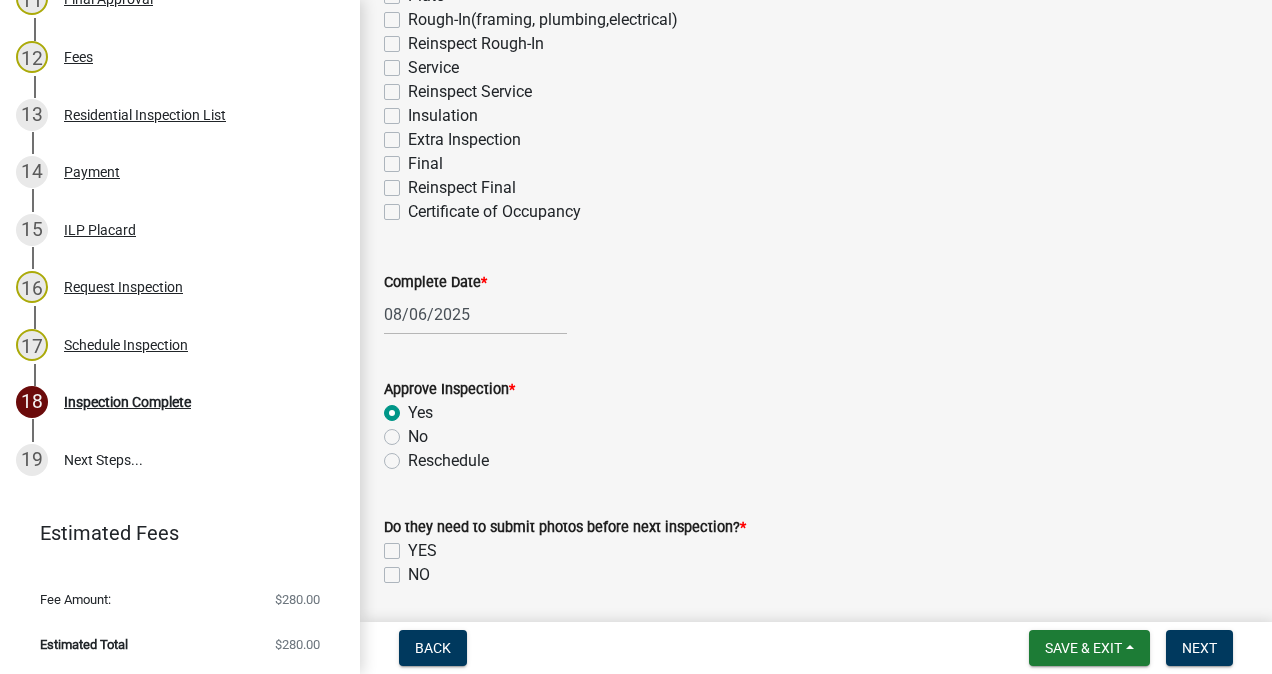 click on "NO" 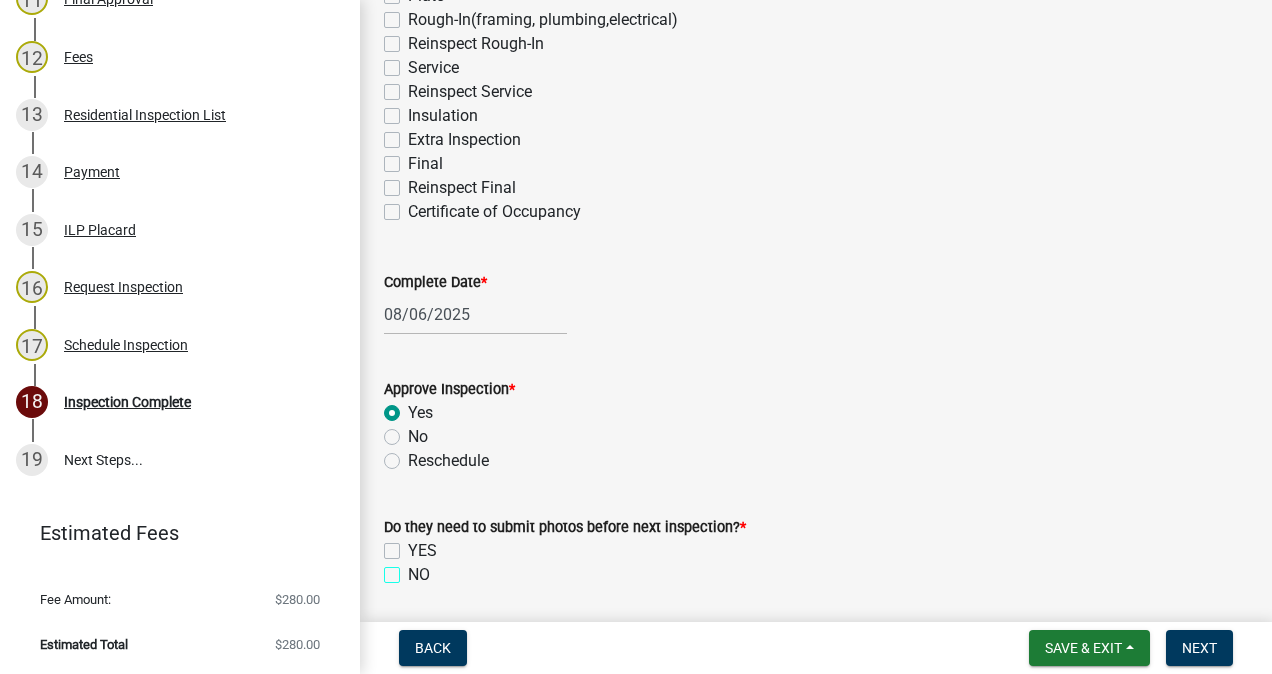 click on "NO" at bounding box center [414, 569] 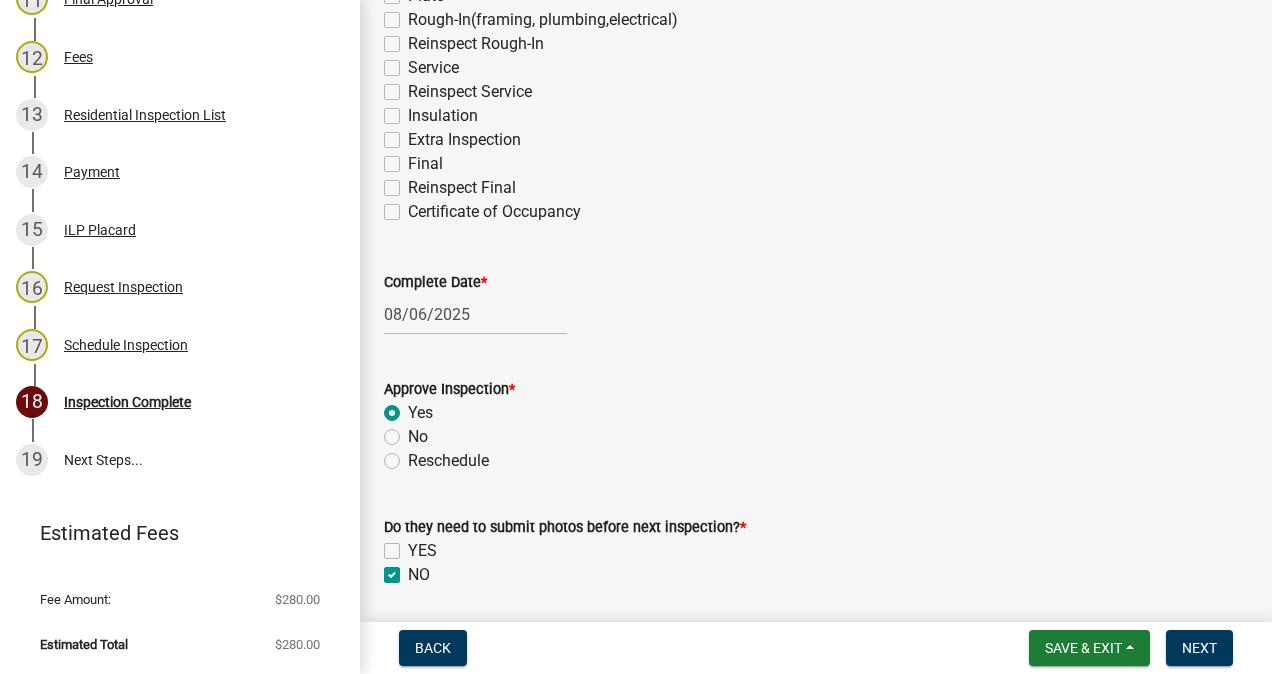 checkbox on "false" 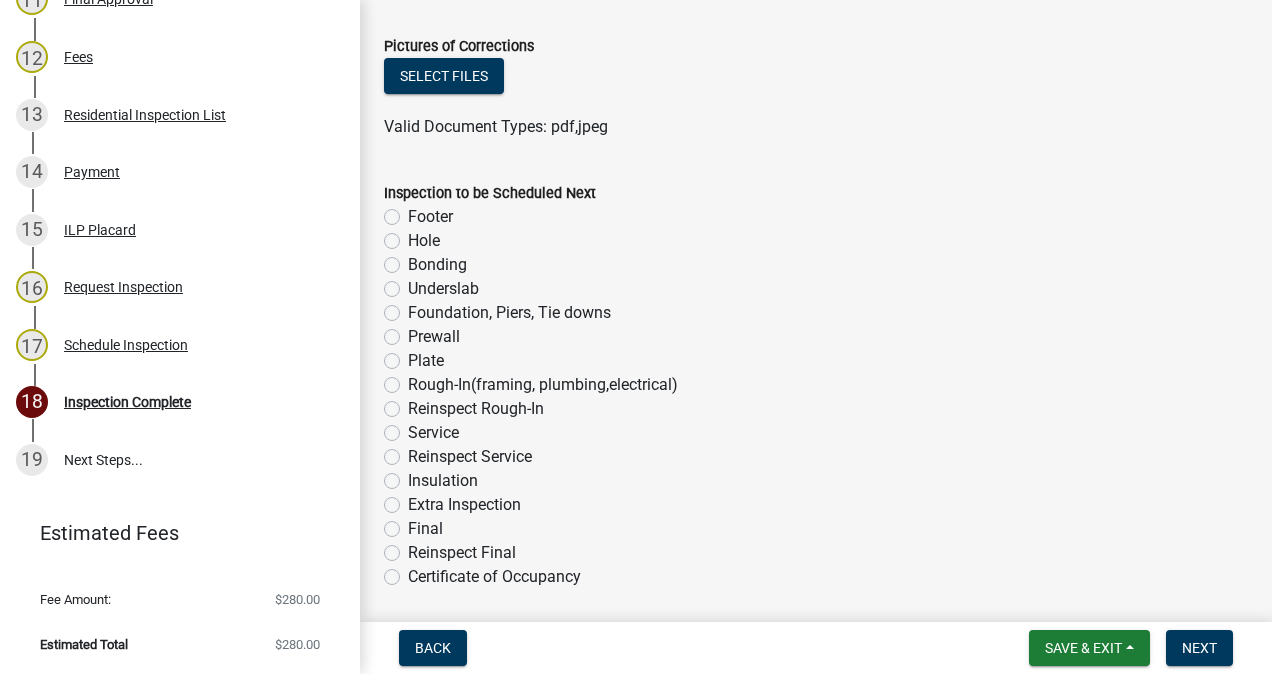 scroll, scrollTop: 1200, scrollLeft: 0, axis: vertical 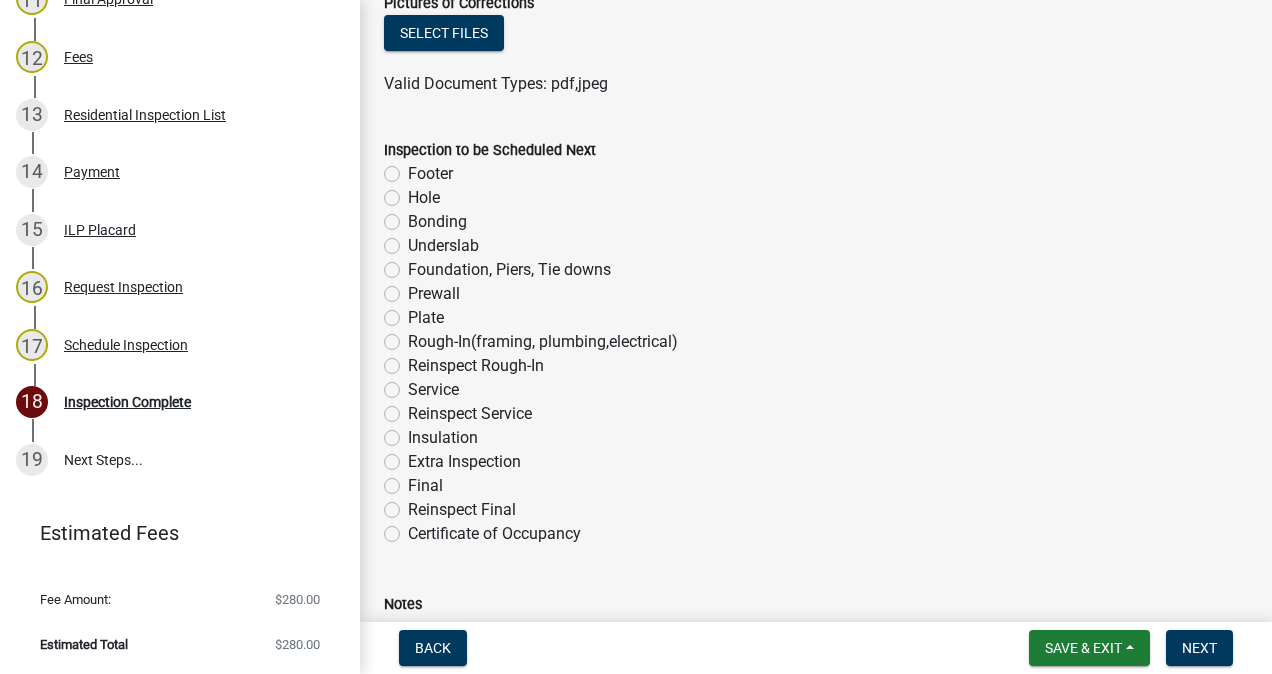 click on "Underslab" 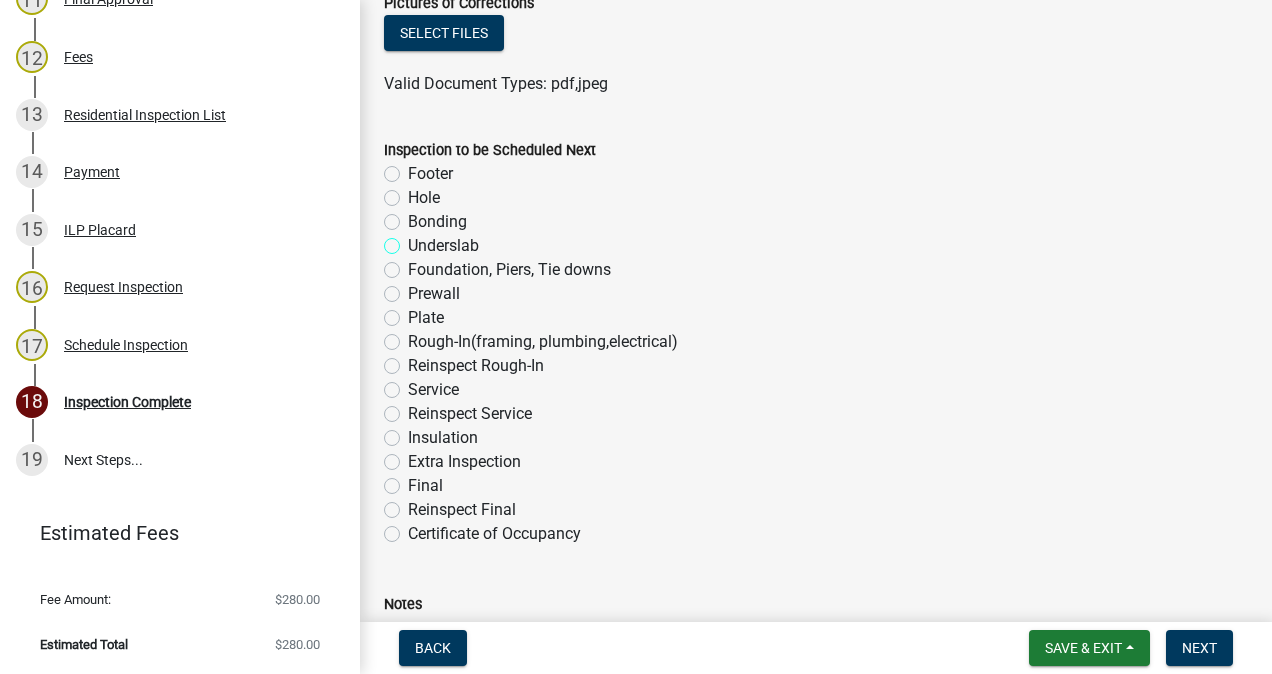 click on "Underslab" at bounding box center [414, 240] 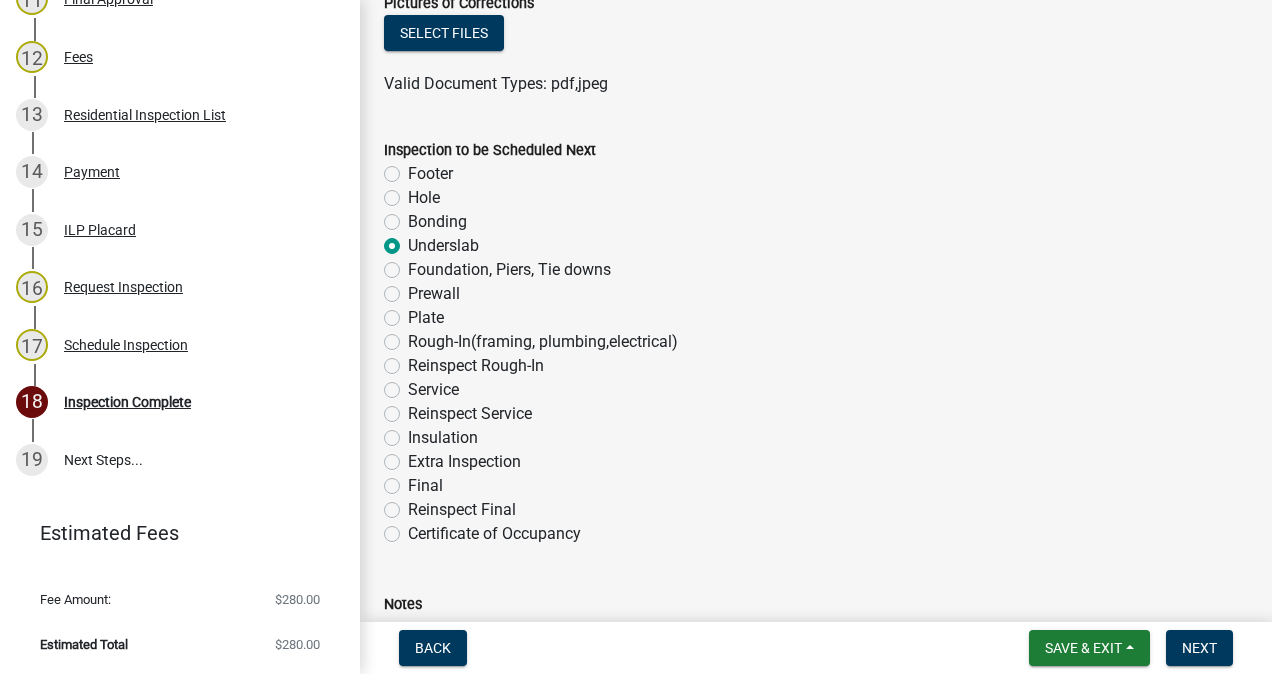 radio on "true" 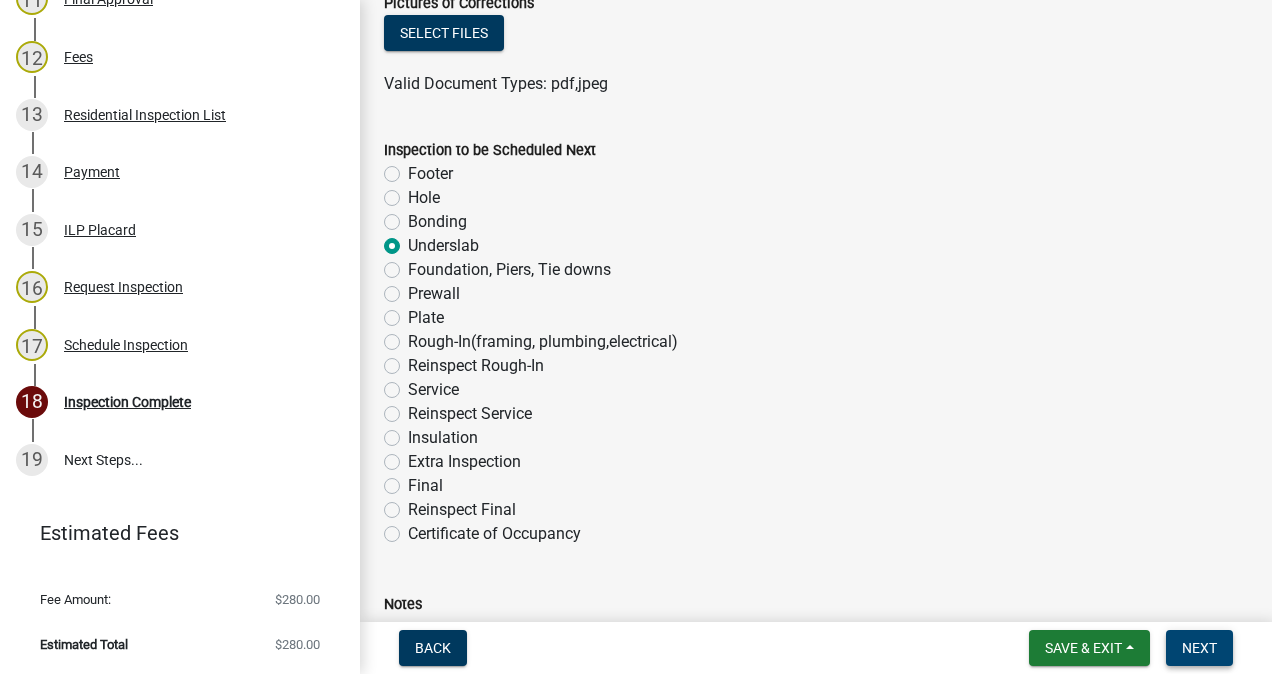 click on "Next" at bounding box center [1199, 648] 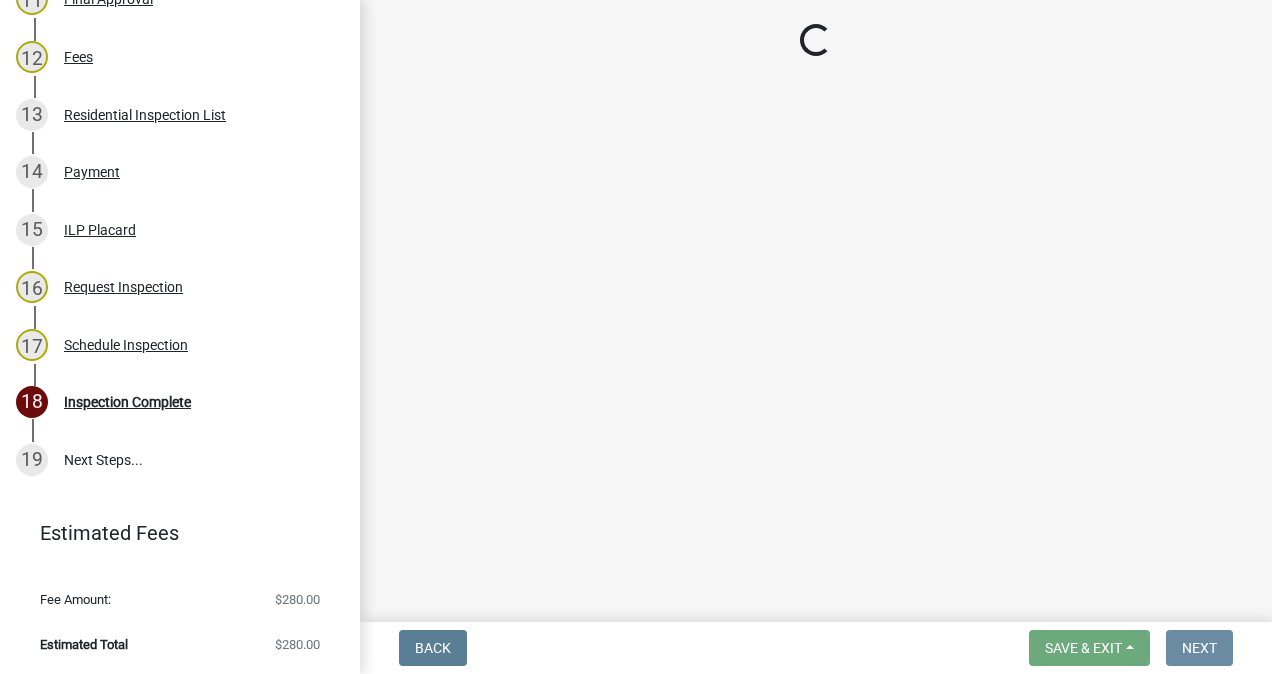 scroll, scrollTop: 0, scrollLeft: 0, axis: both 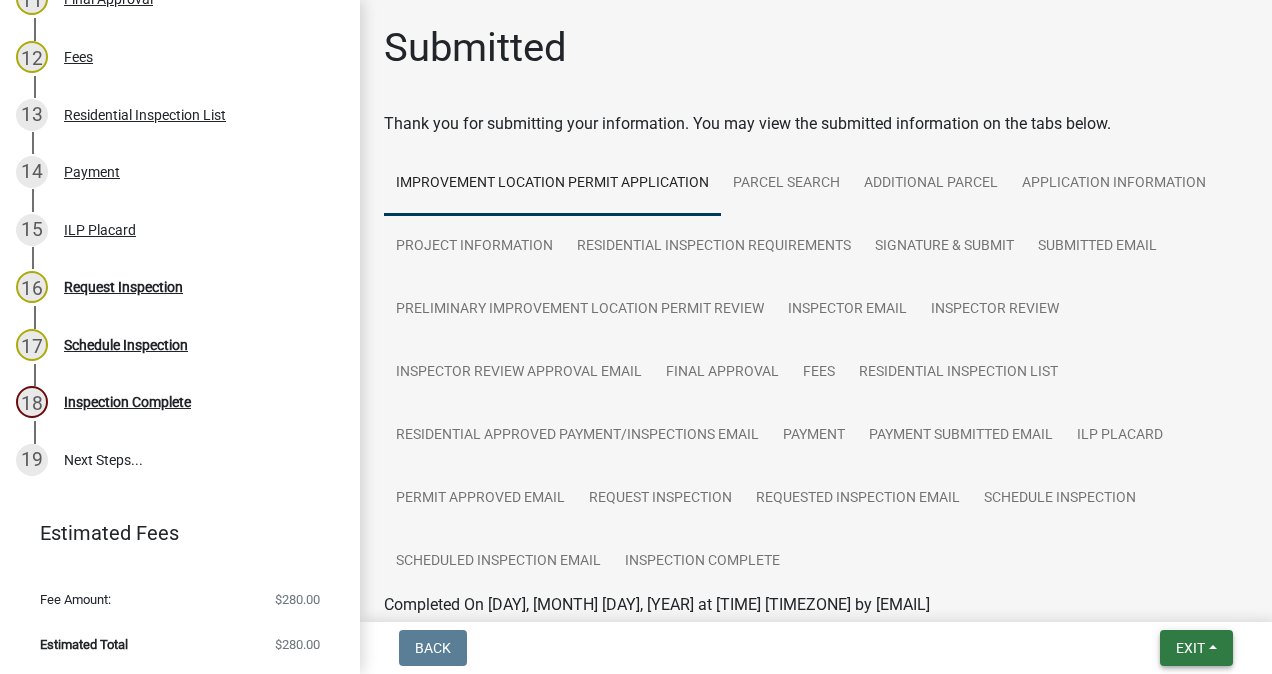 click on "Exit" at bounding box center [1190, 648] 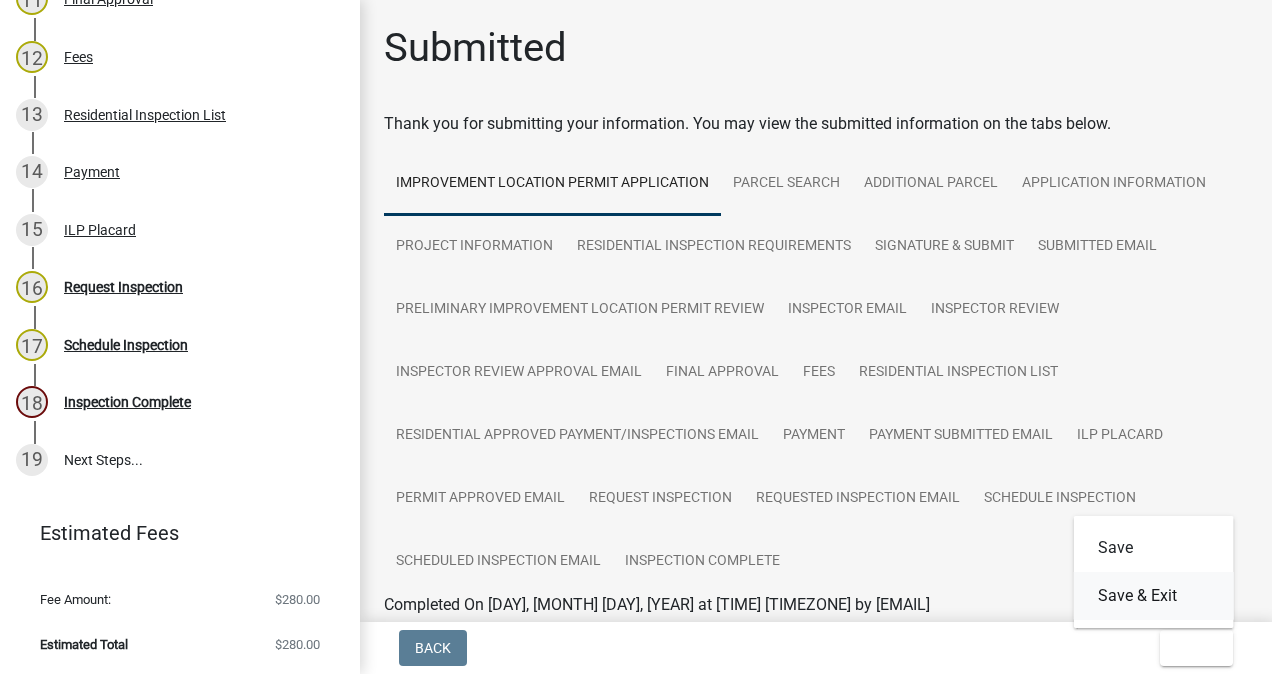 click on "Save & Exit" at bounding box center [1154, 596] 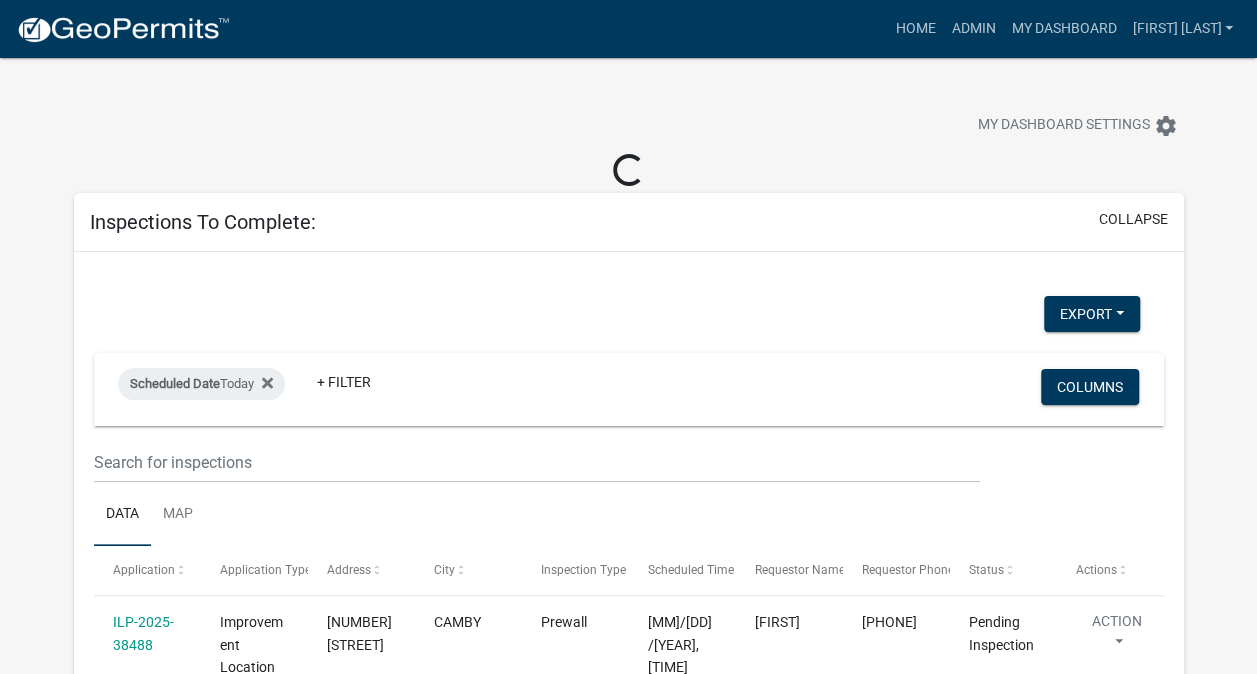 select on "3: 100" 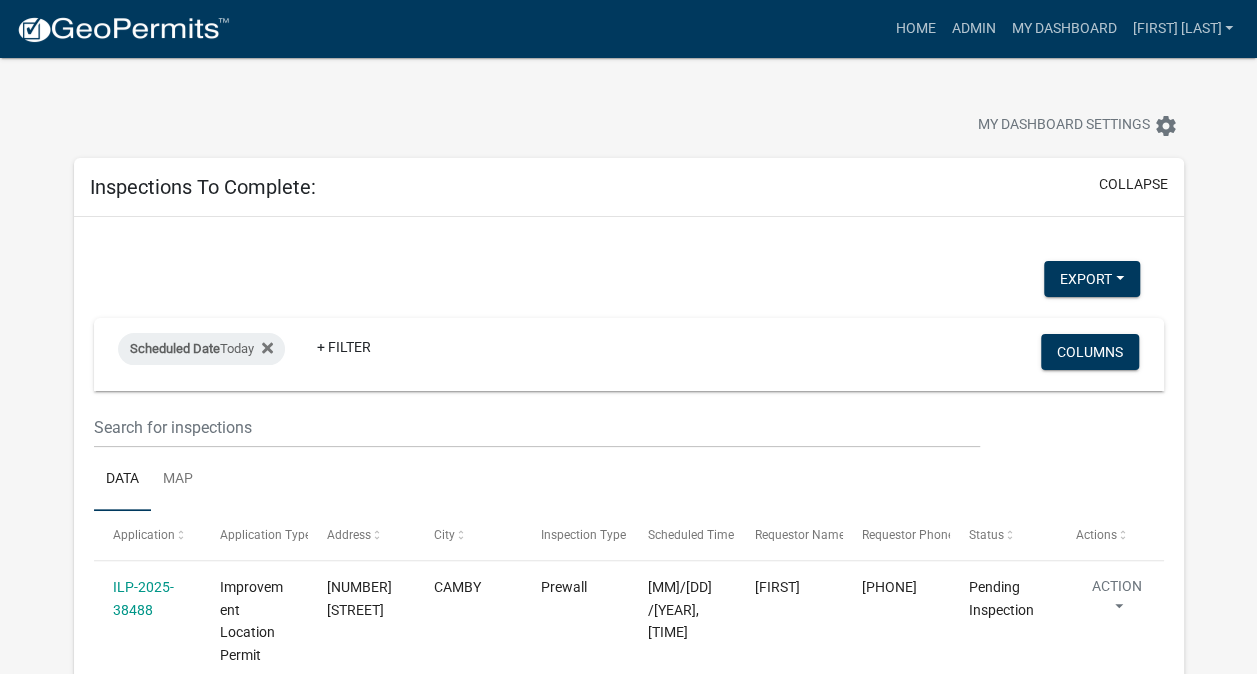 click on "ILP-2025-38488" 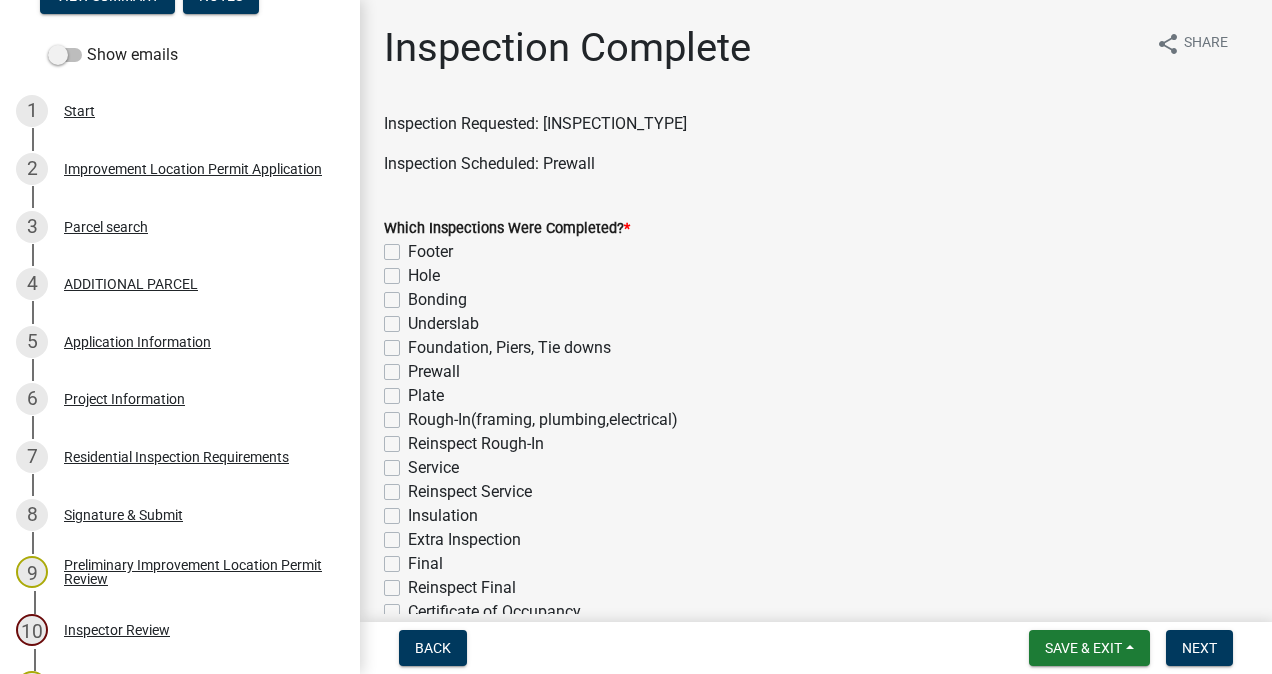 scroll, scrollTop: 331, scrollLeft: 0, axis: vertical 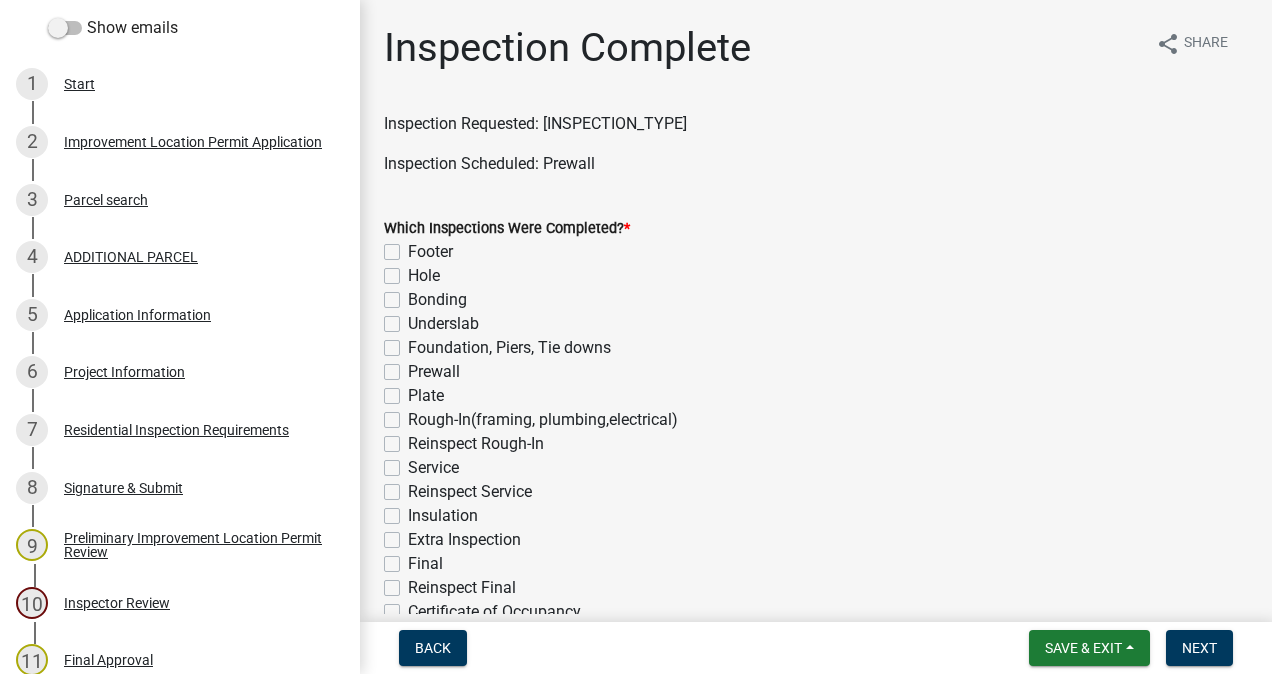 click on "Project Information" at bounding box center [124, 372] 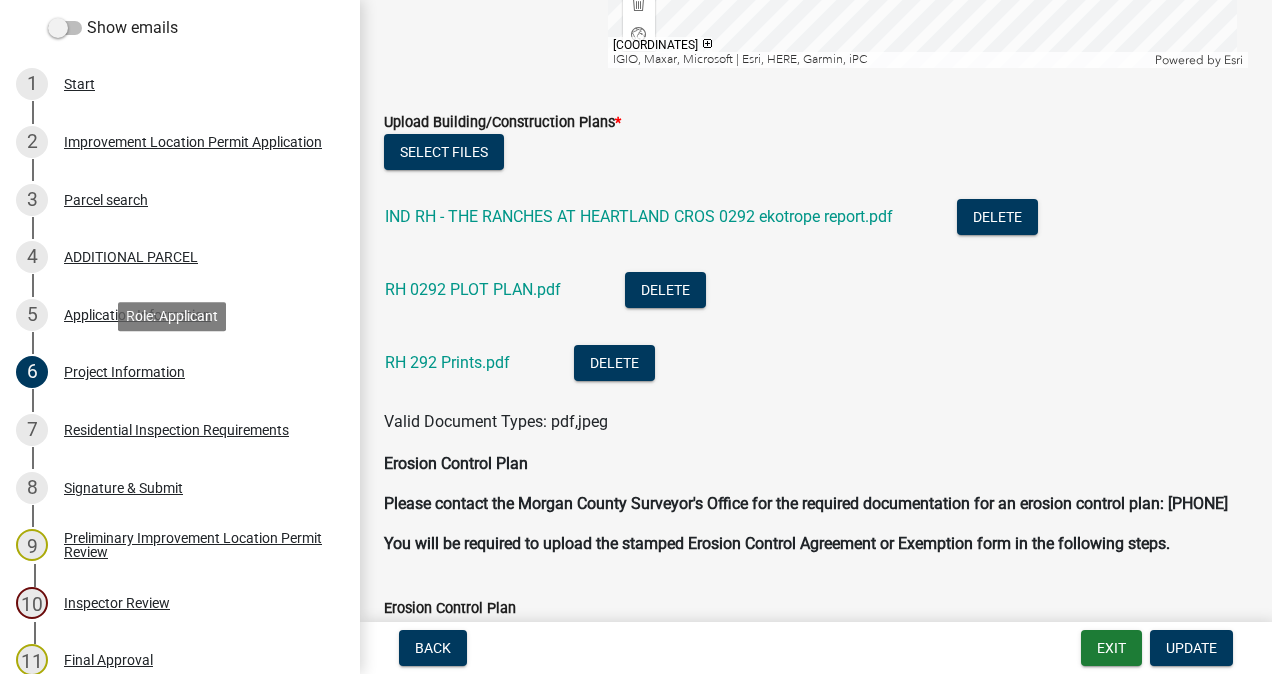 scroll, scrollTop: 4680, scrollLeft: 0, axis: vertical 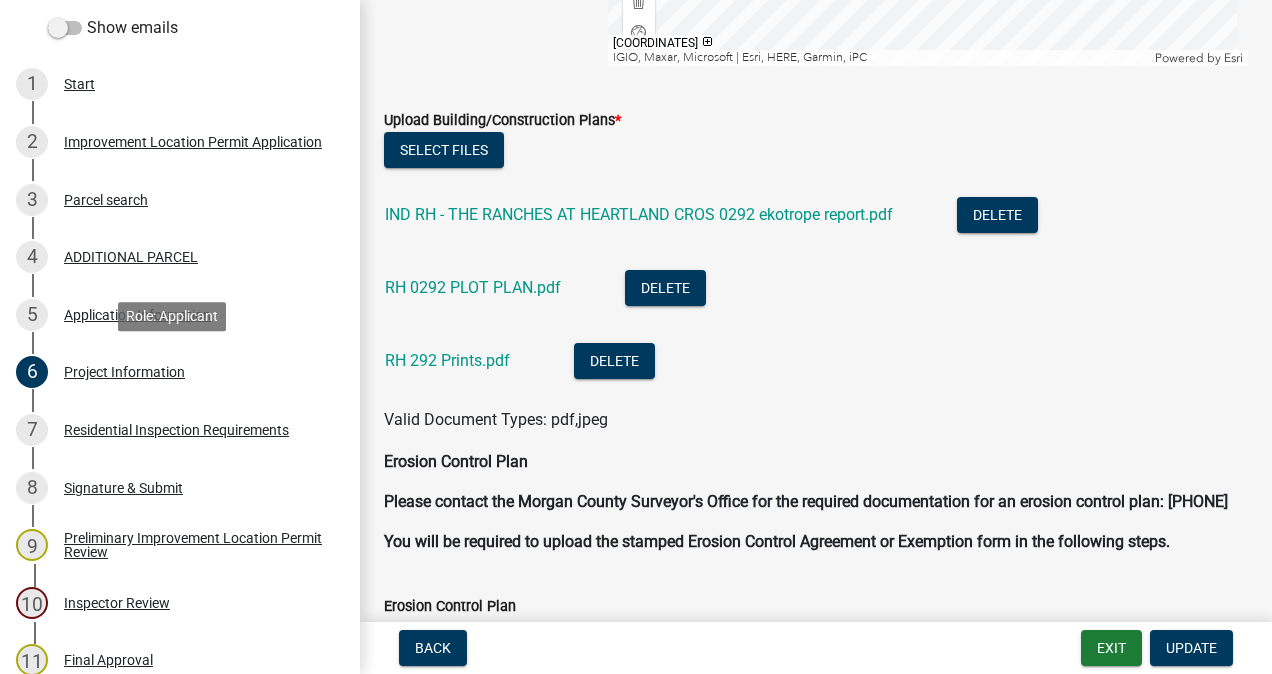 click on "IND RH - THE RANCHES AT HEARTLAND CROS 0292 ekotrope report.pdf" 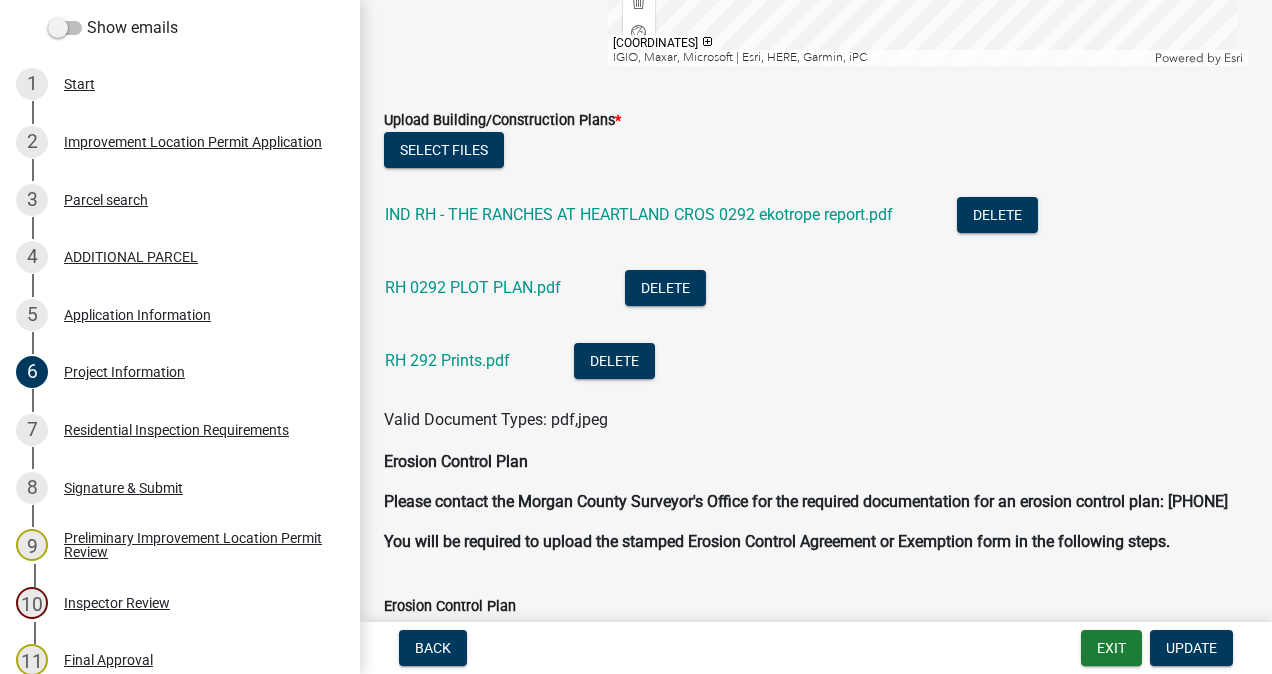 click on "RH 292 Prints.pdf" 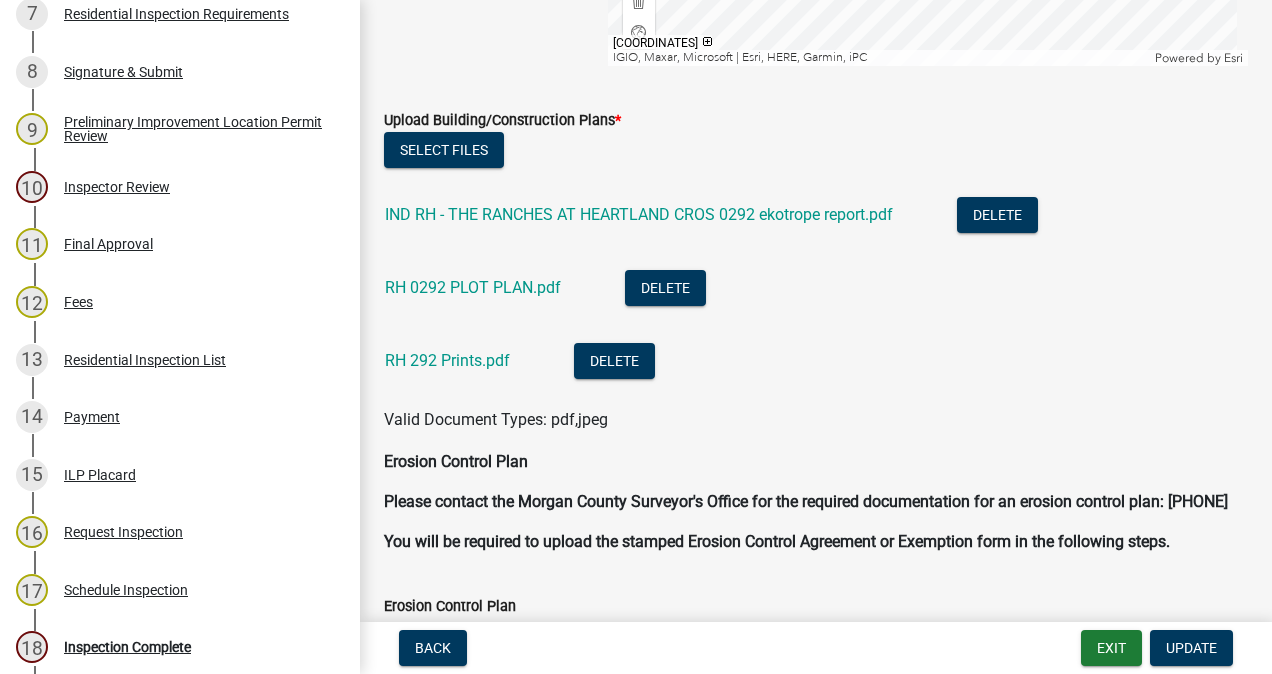 scroll, scrollTop: 992, scrollLeft: 0, axis: vertical 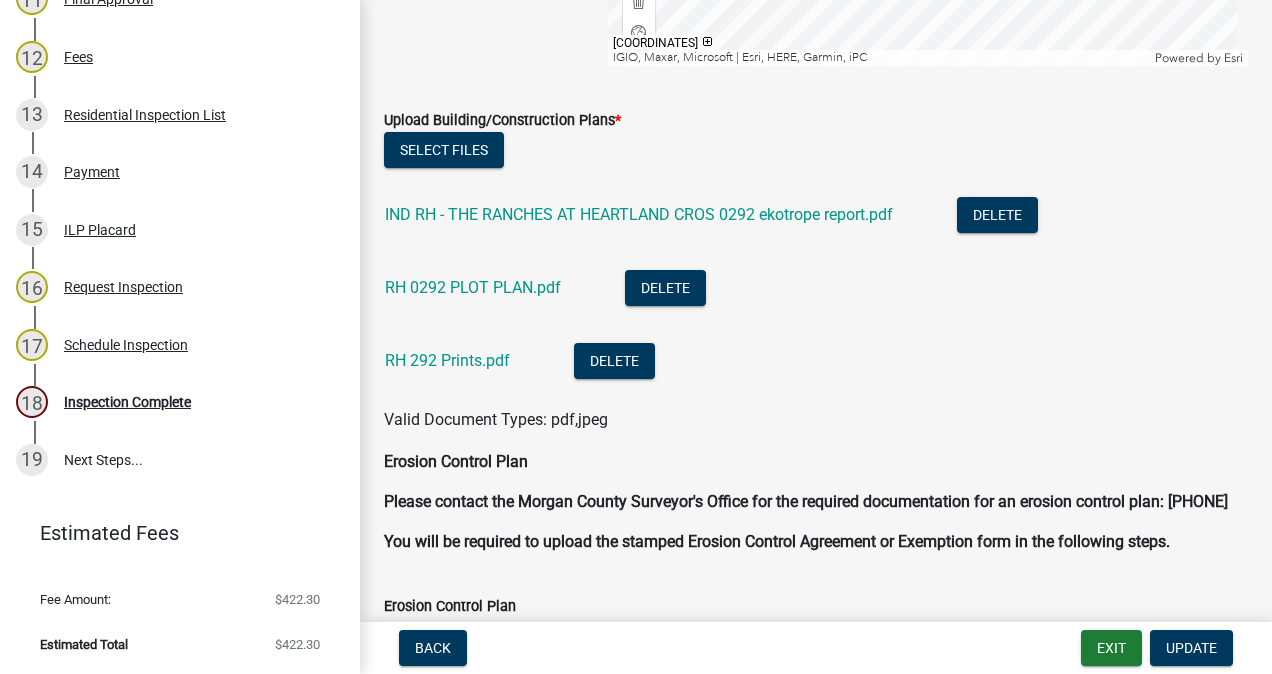 click on "Inspection Complete" at bounding box center [127, 402] 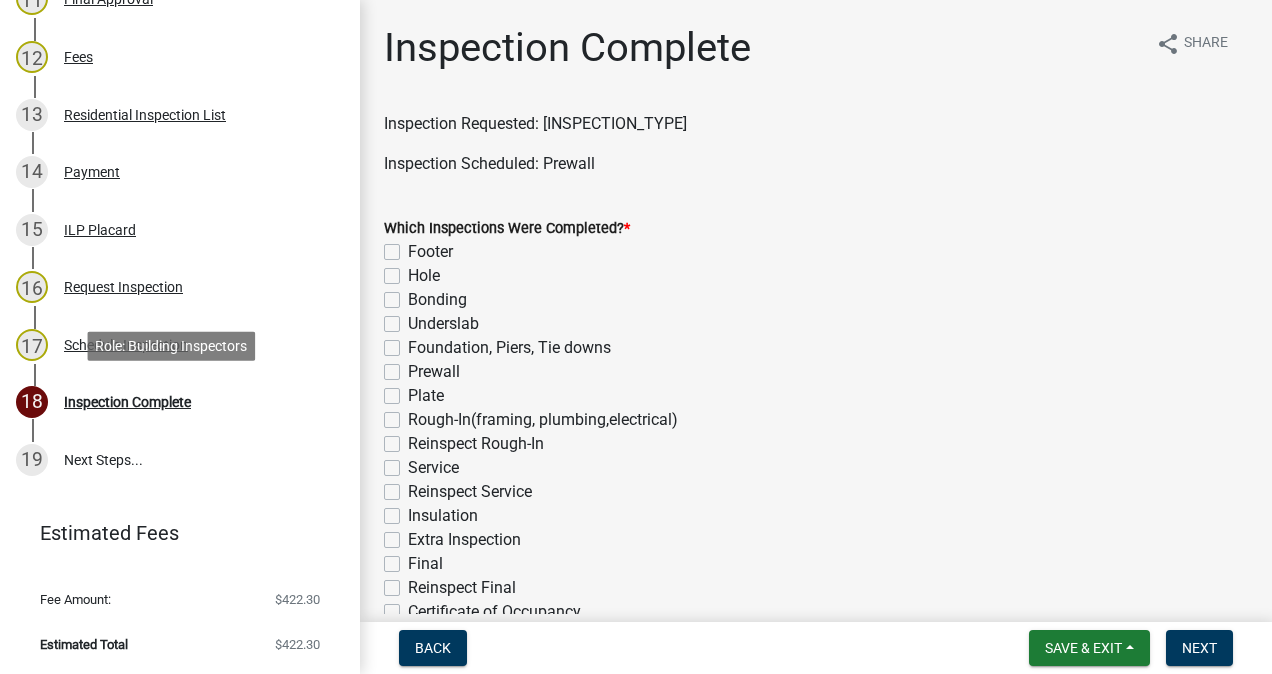 click on "Prewall" 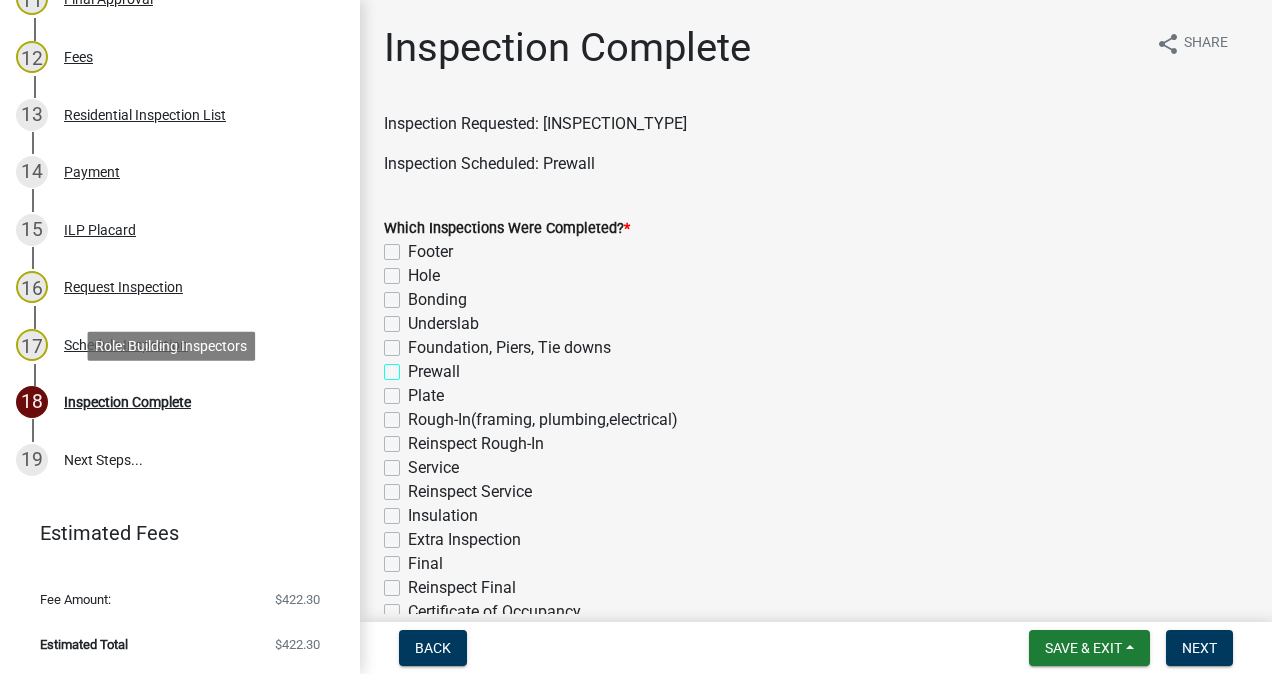 click on "Prewall" at bounding box center (414, 366) 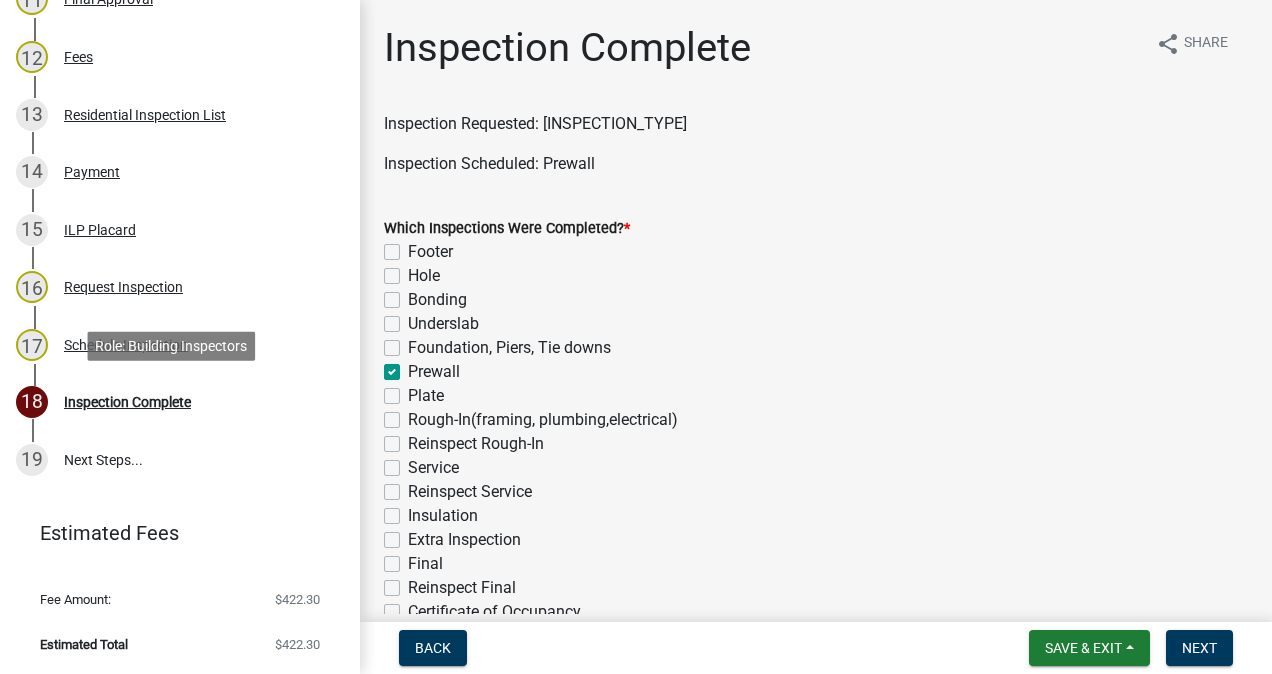 checkbox on "false" 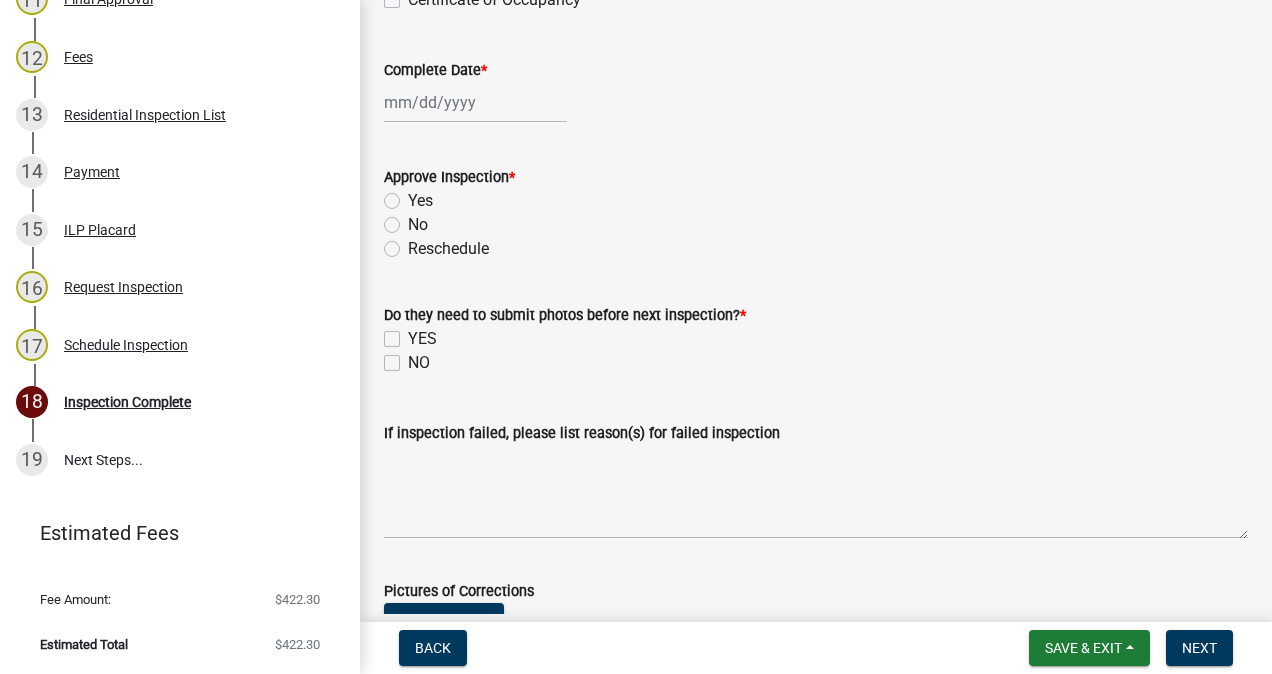 scroll, scrollTop: 616, scrollLeft: 0, axis: vertical 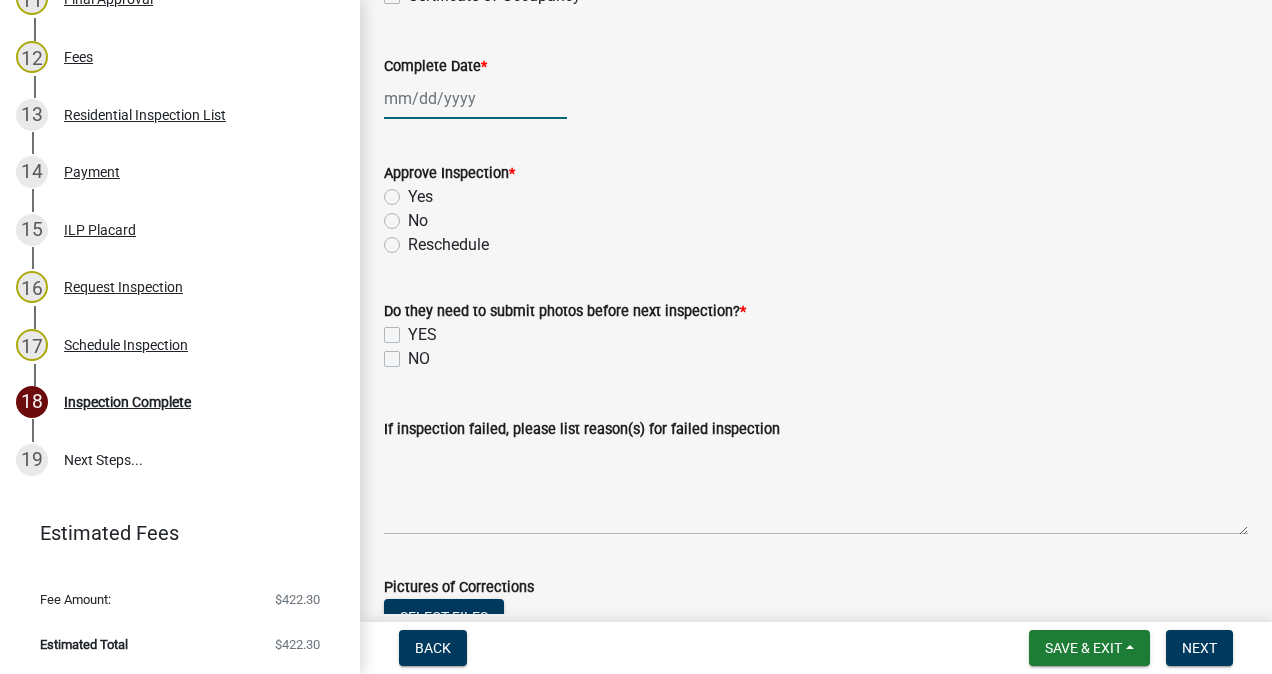 click 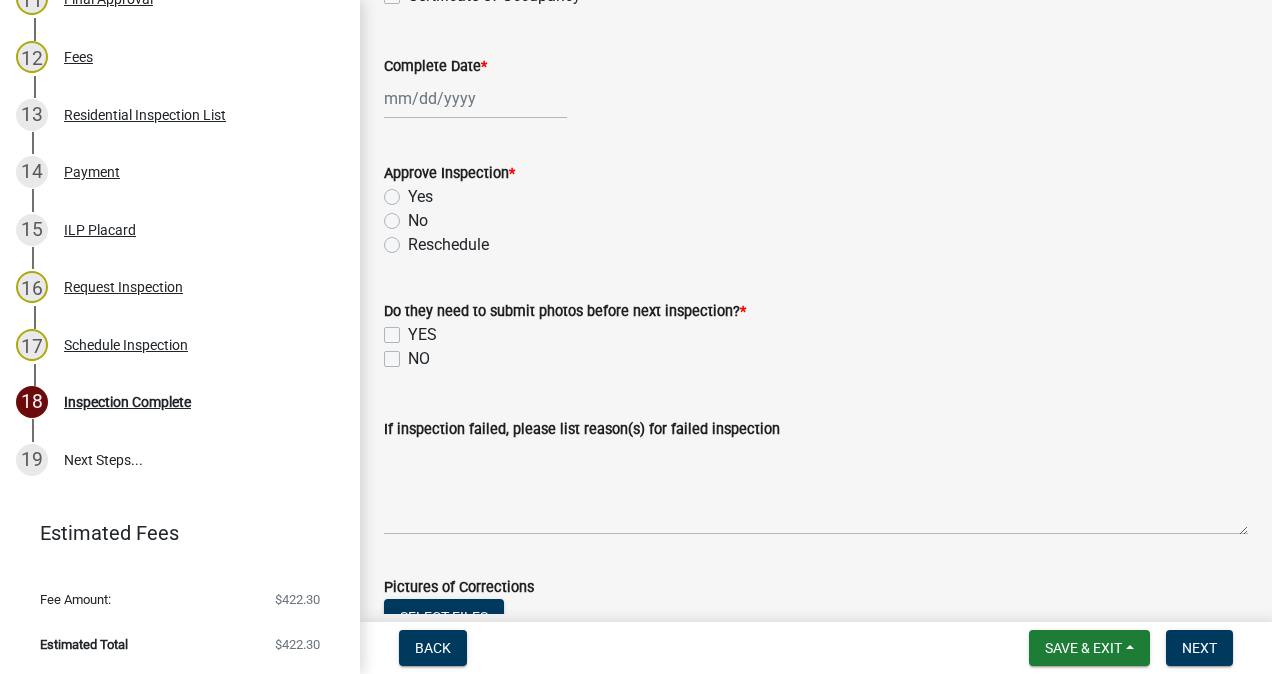 select on "8" 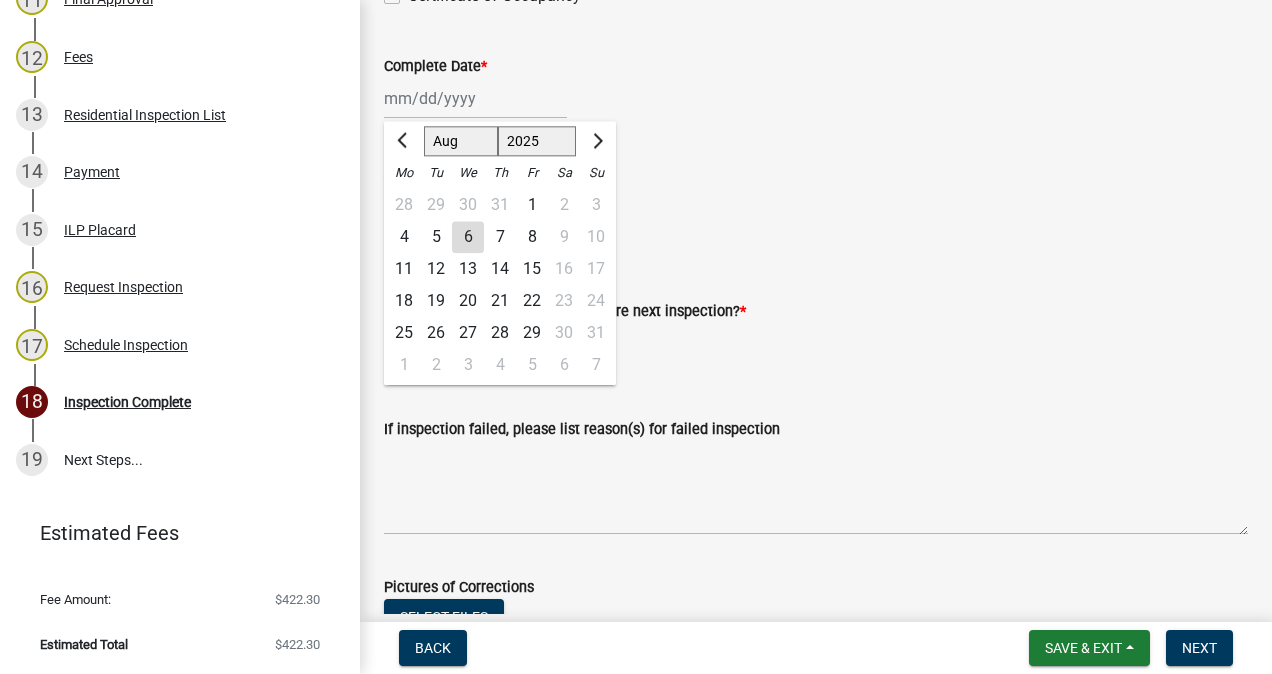 click on "6" 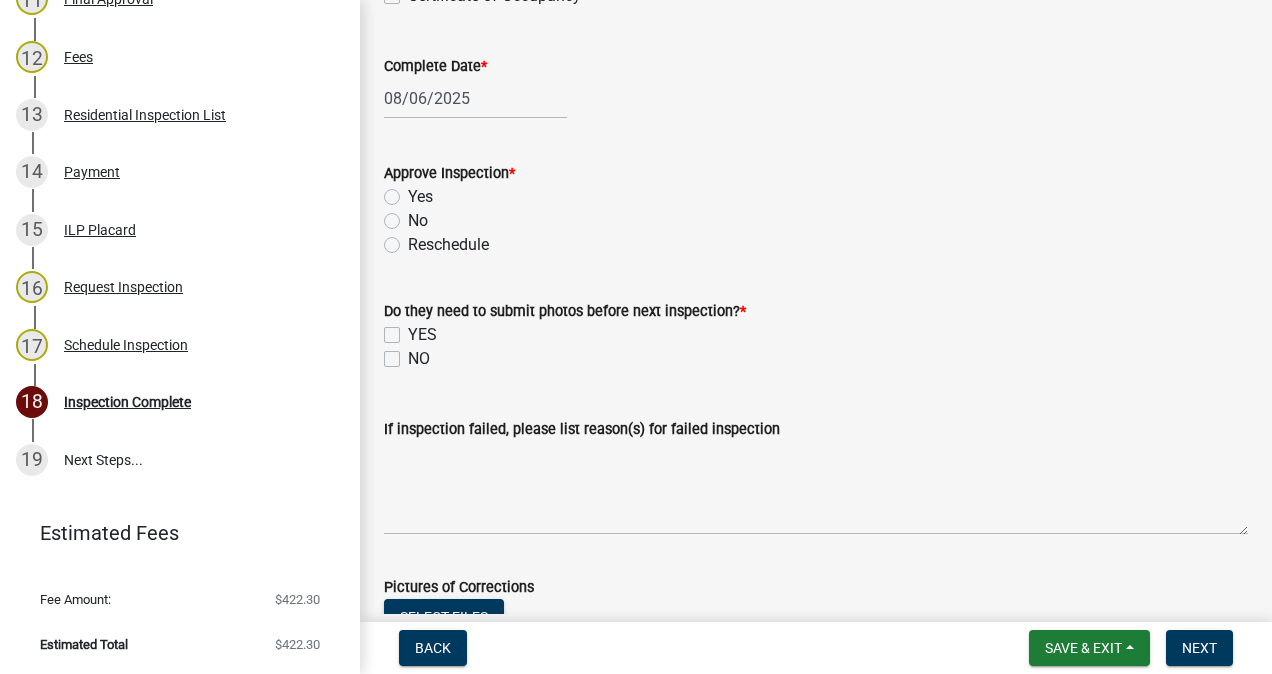 click on "Yes" 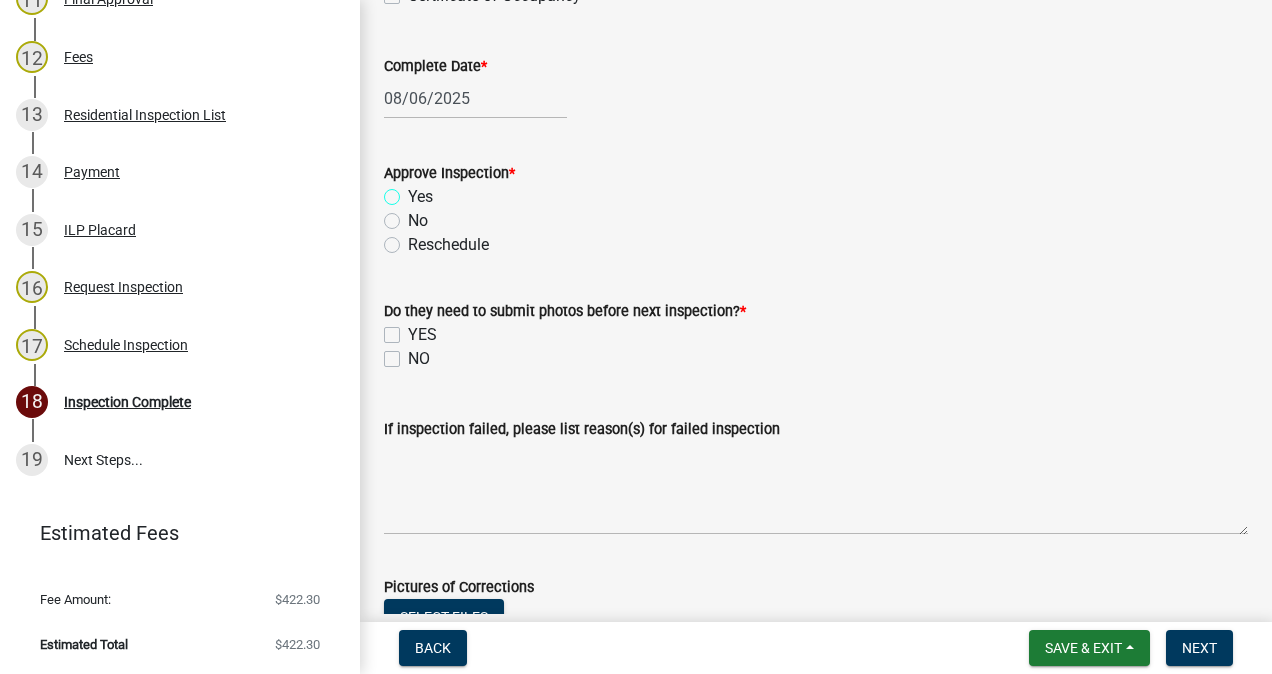 click on "Yes" at bounding box center (414, 191) 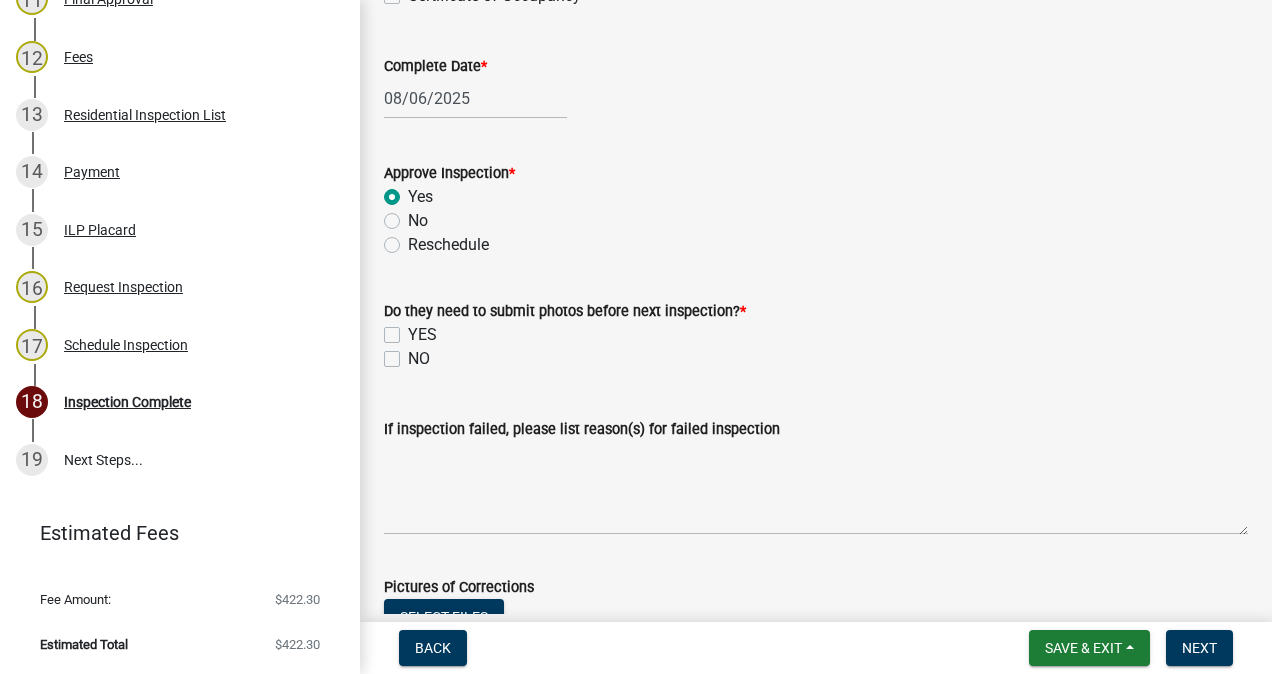 radio on "true" 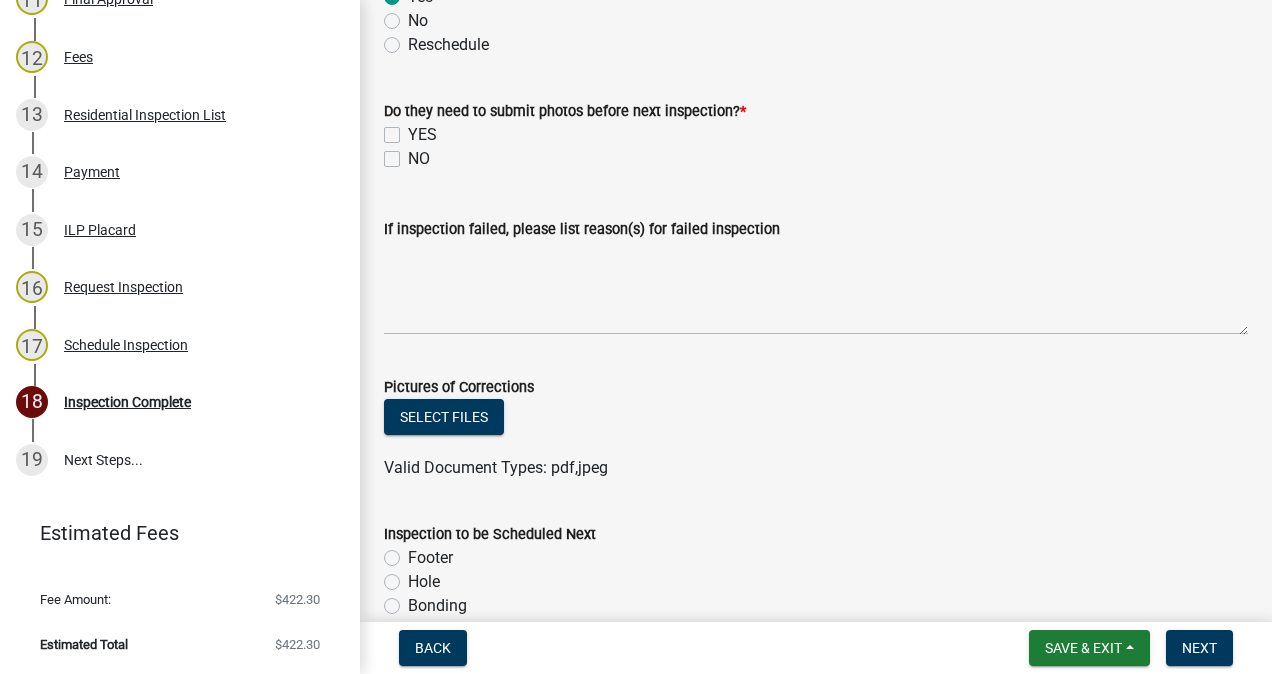 scroll, scrollTop: 819, scrollLeft: 0, axis: vertical 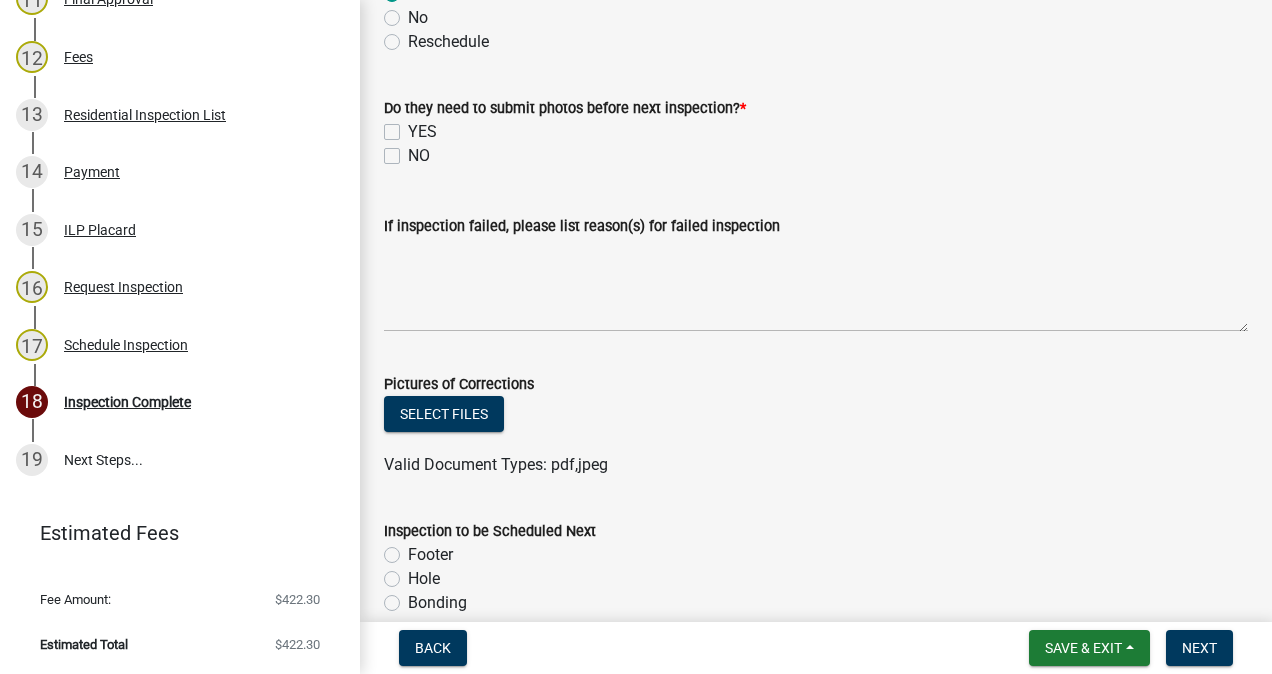 click on "NO" 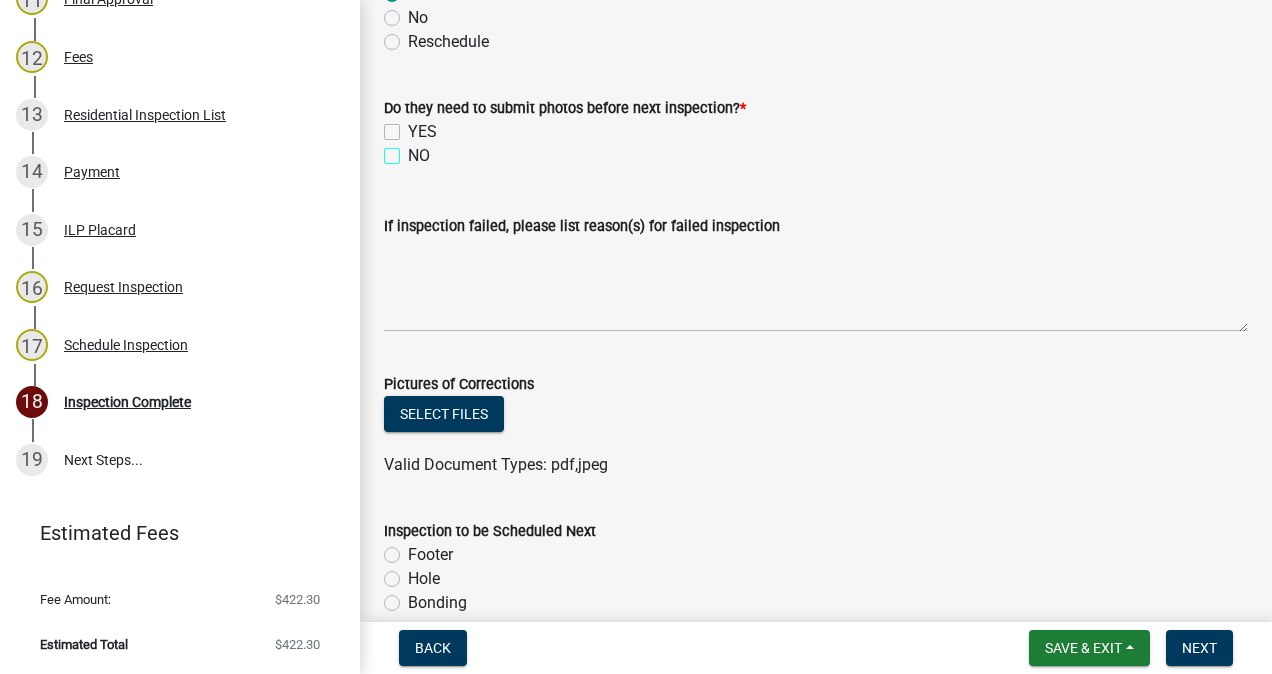 click on "NO" at bounding box center (414, 150) 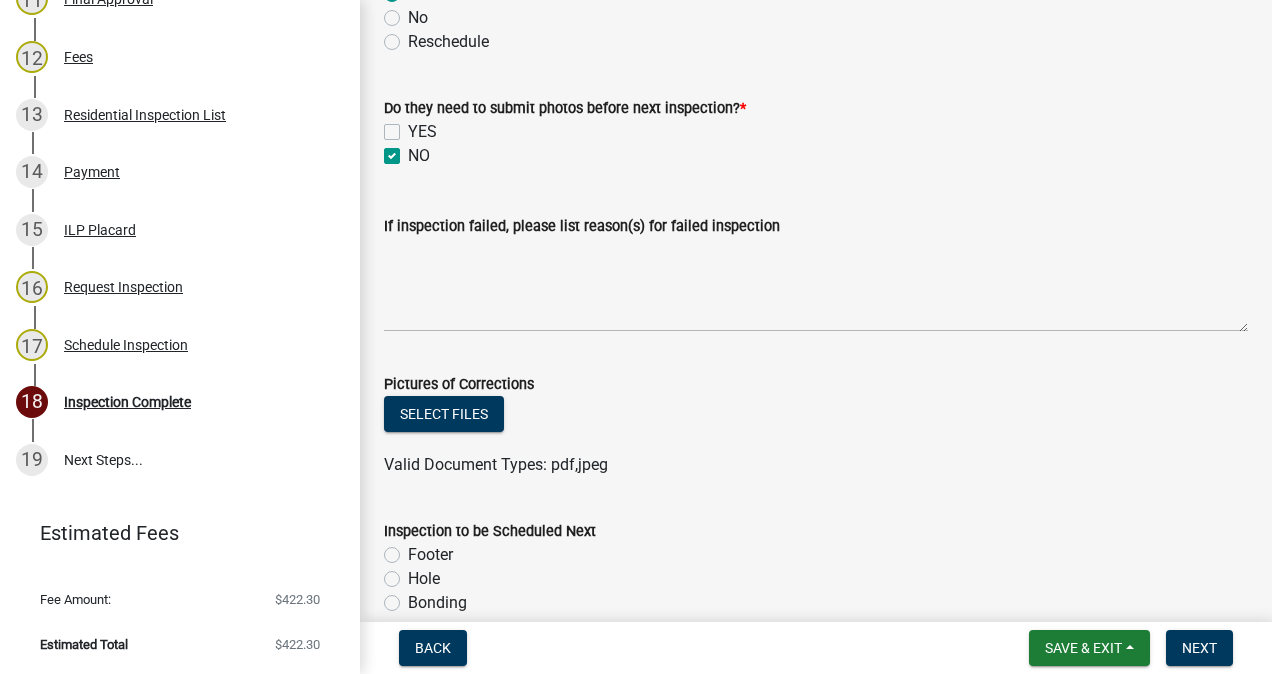 checkbox on "false" 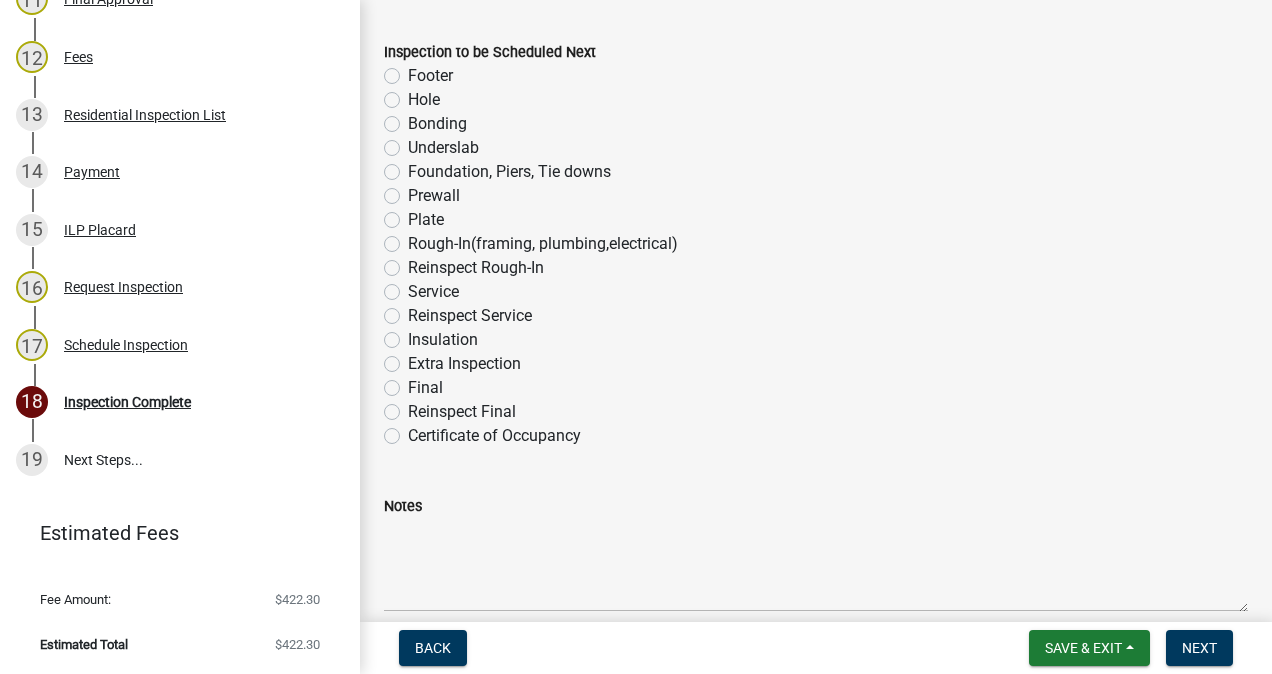 scroll, scrollTop: 1300, scrollLeft: 0, axis: vertical 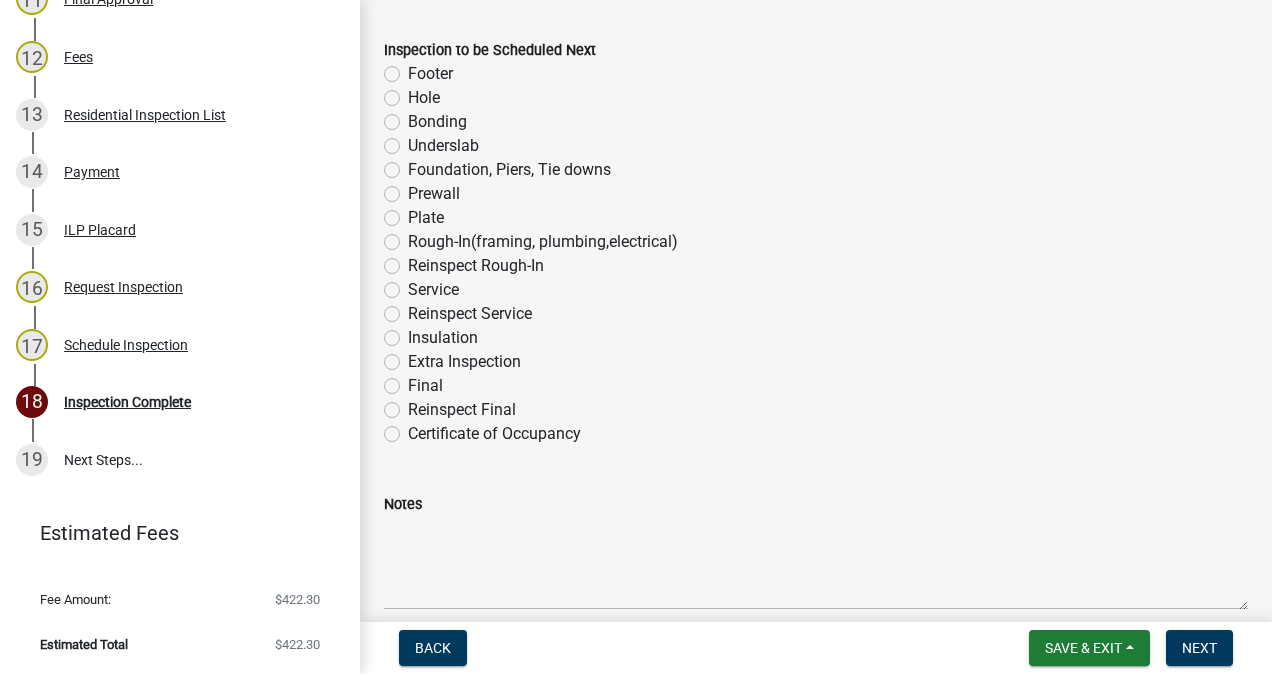 click on "Plate" 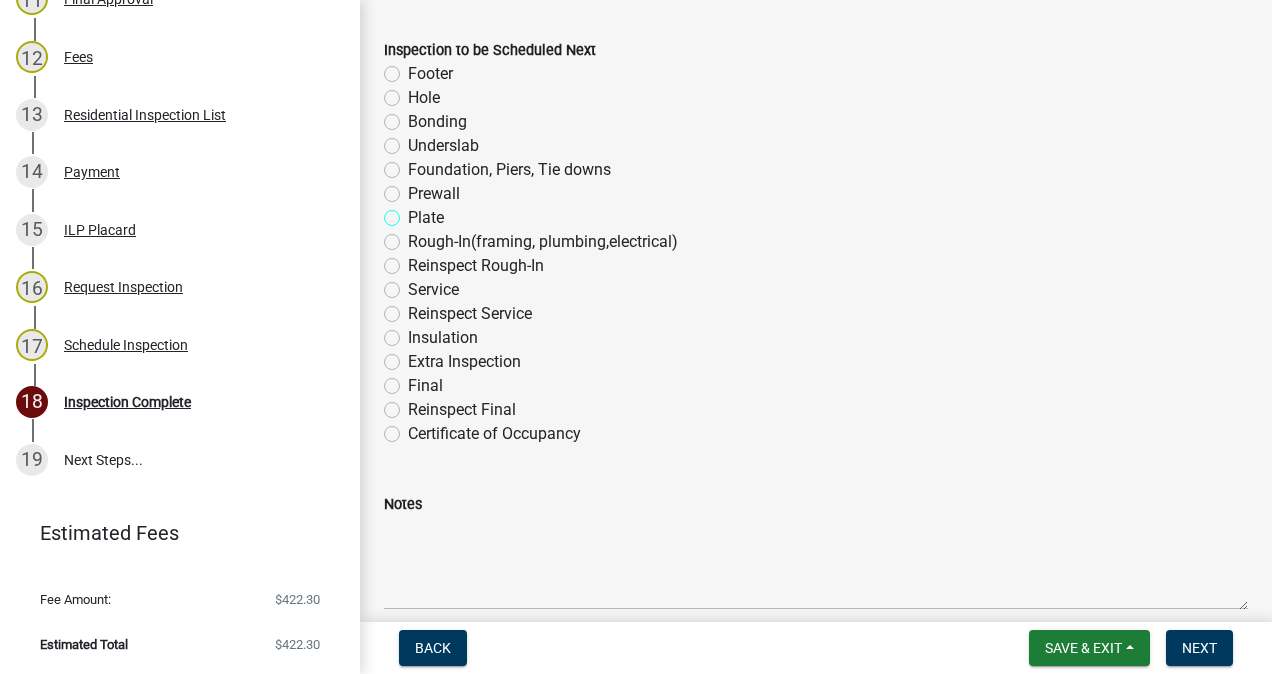 click on "Plate" at bounding box center (414, 212) 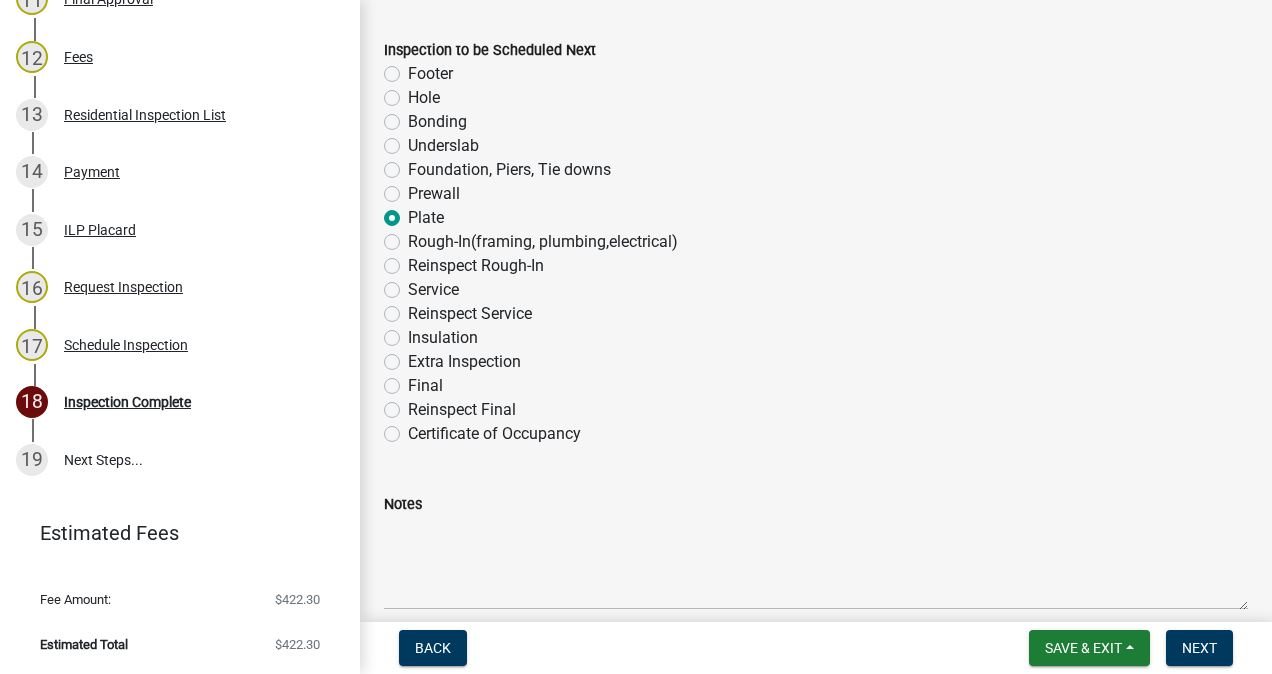 radio on "true" 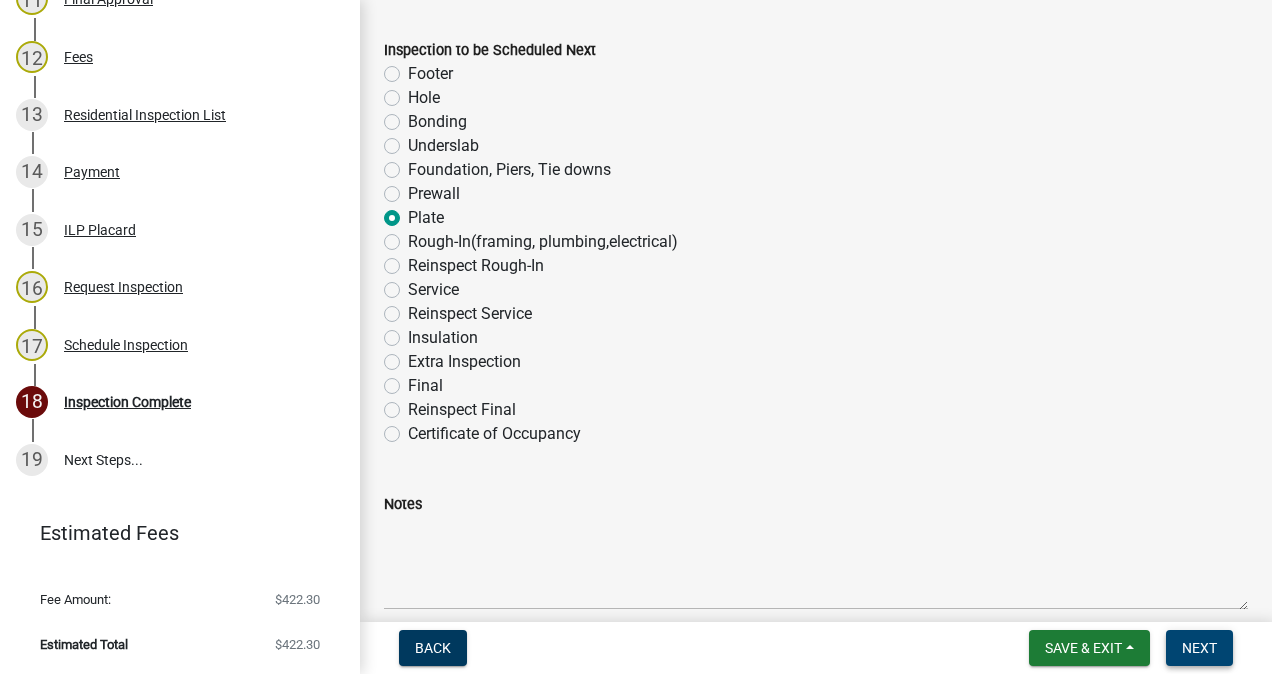 click on "Next" at bounding box center [1199, 648] 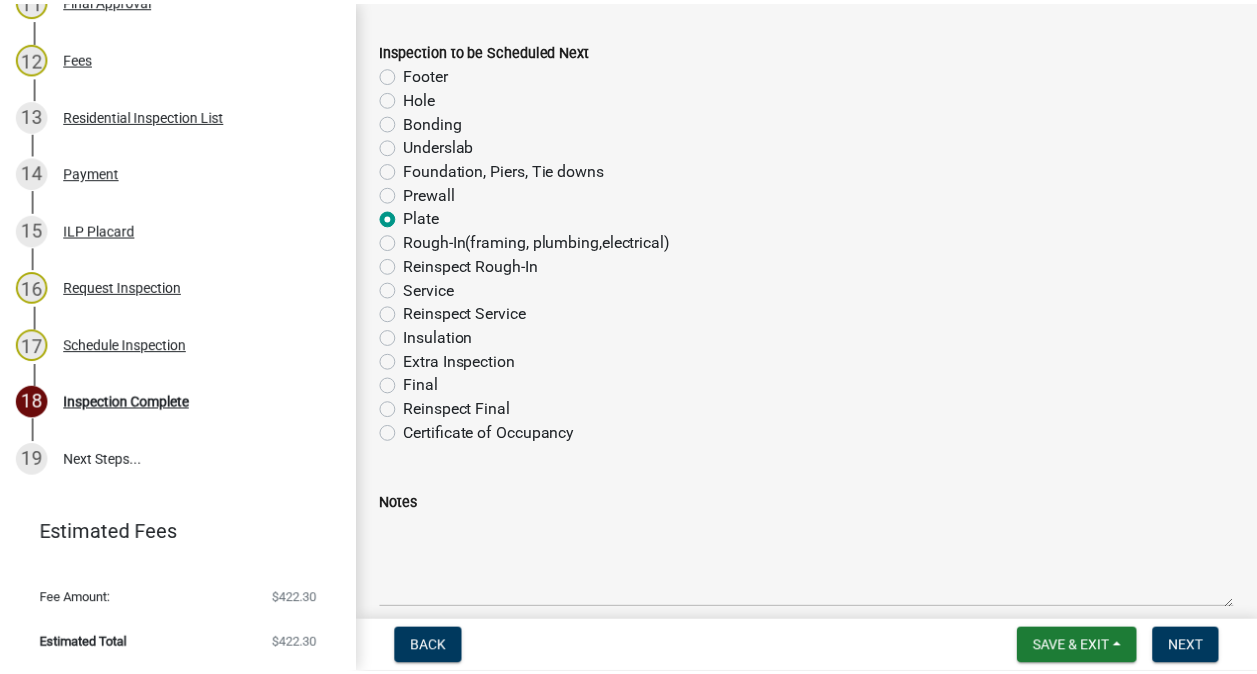 scroll, scrollTop: 0, scrollLeft: 0, axis: both 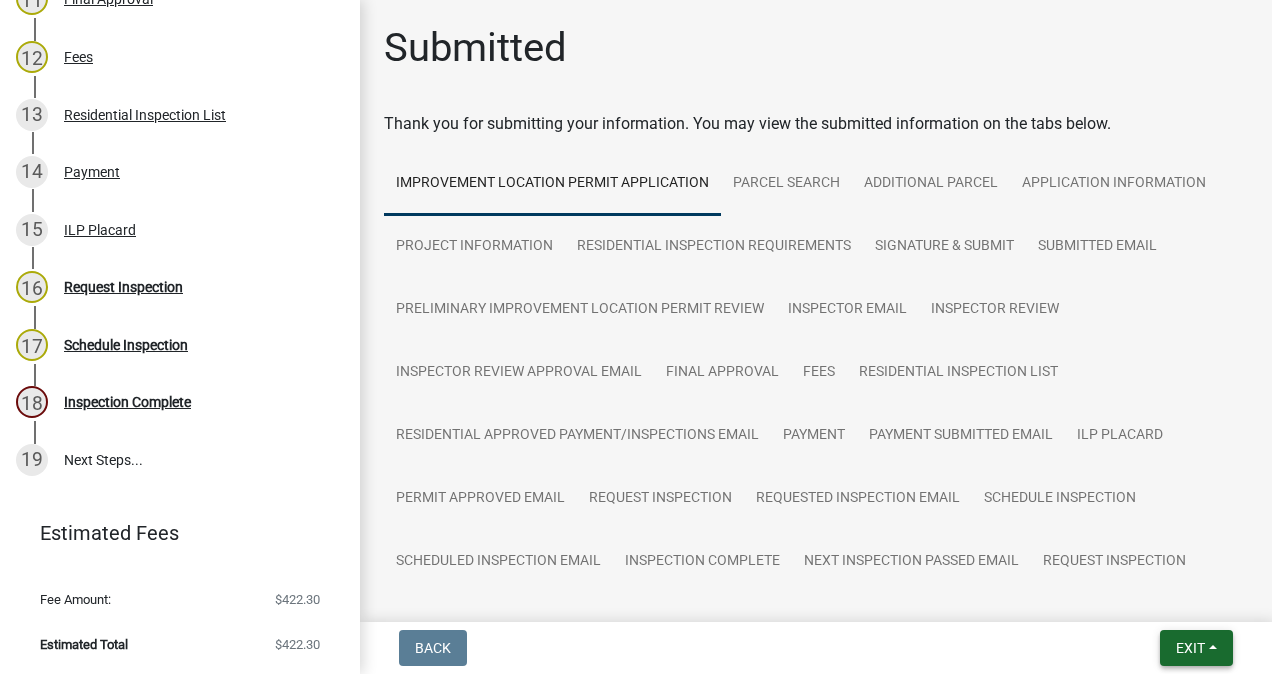 click on "Exit" at bounding box center [1196, 648] 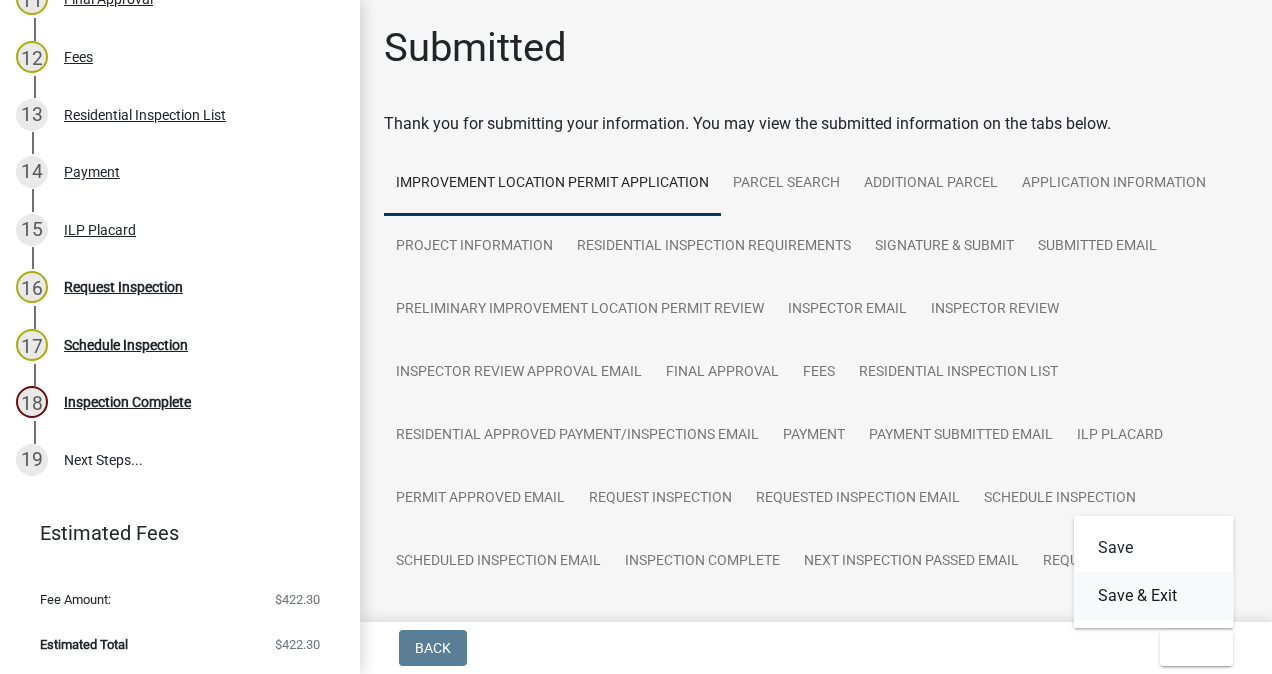 click on "Save & Exit" at bounding box center (1154, 596) 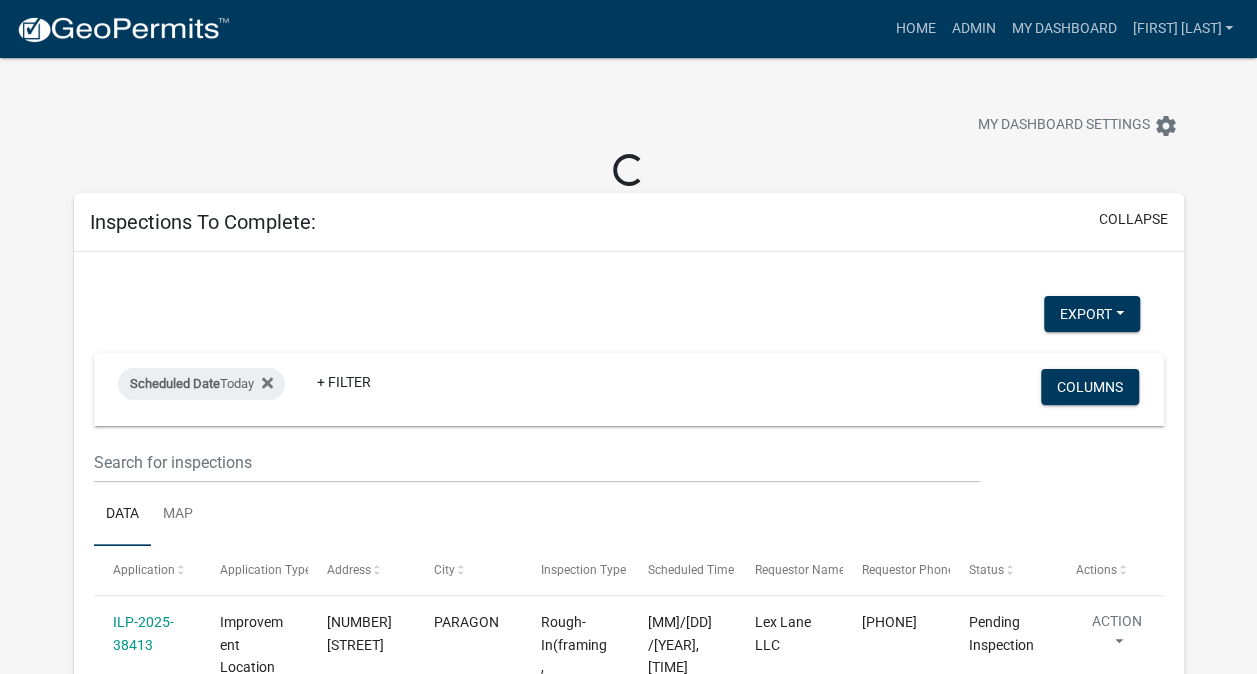 select on "3: 100" 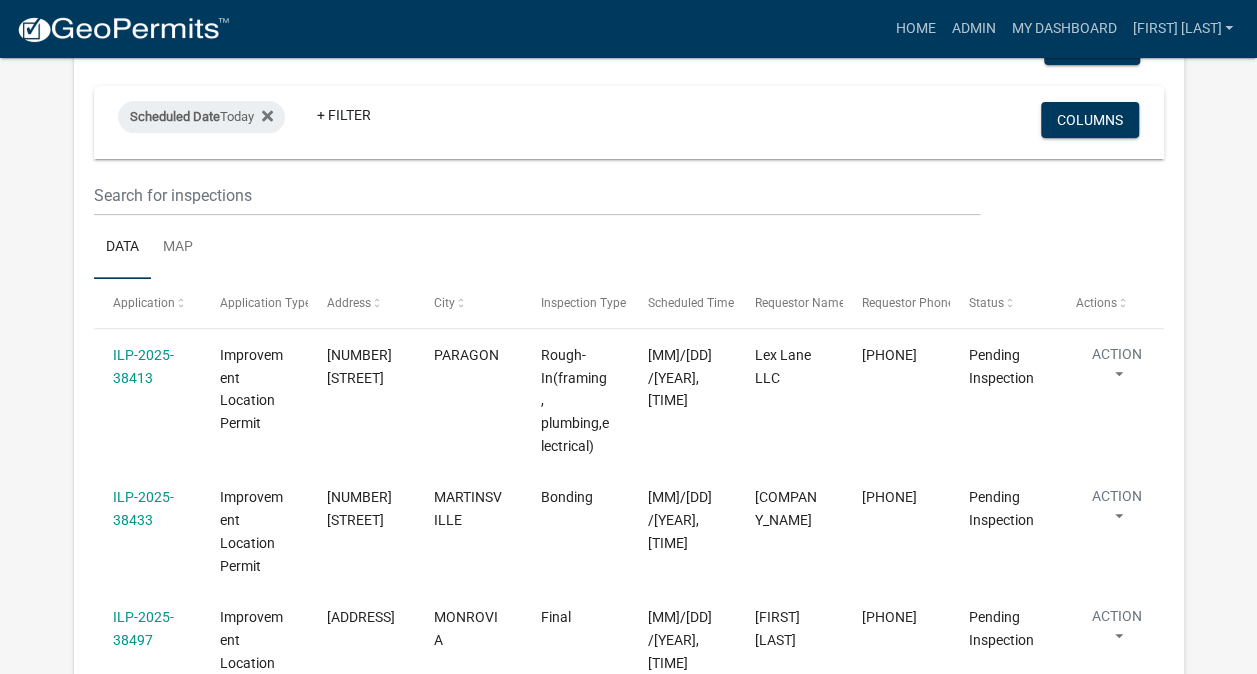 scroll, scrollTop: 223, scrollLeft: 0, axis: vertical 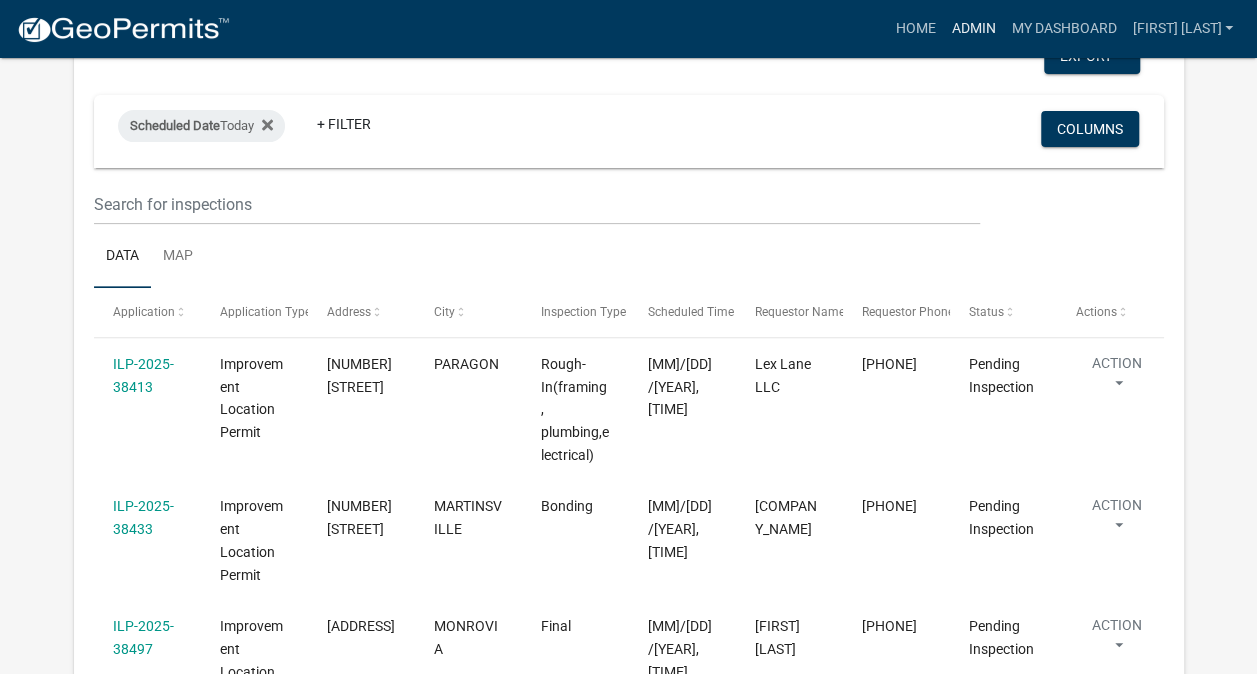 click on "Admin" at bounding box center (973, 29) 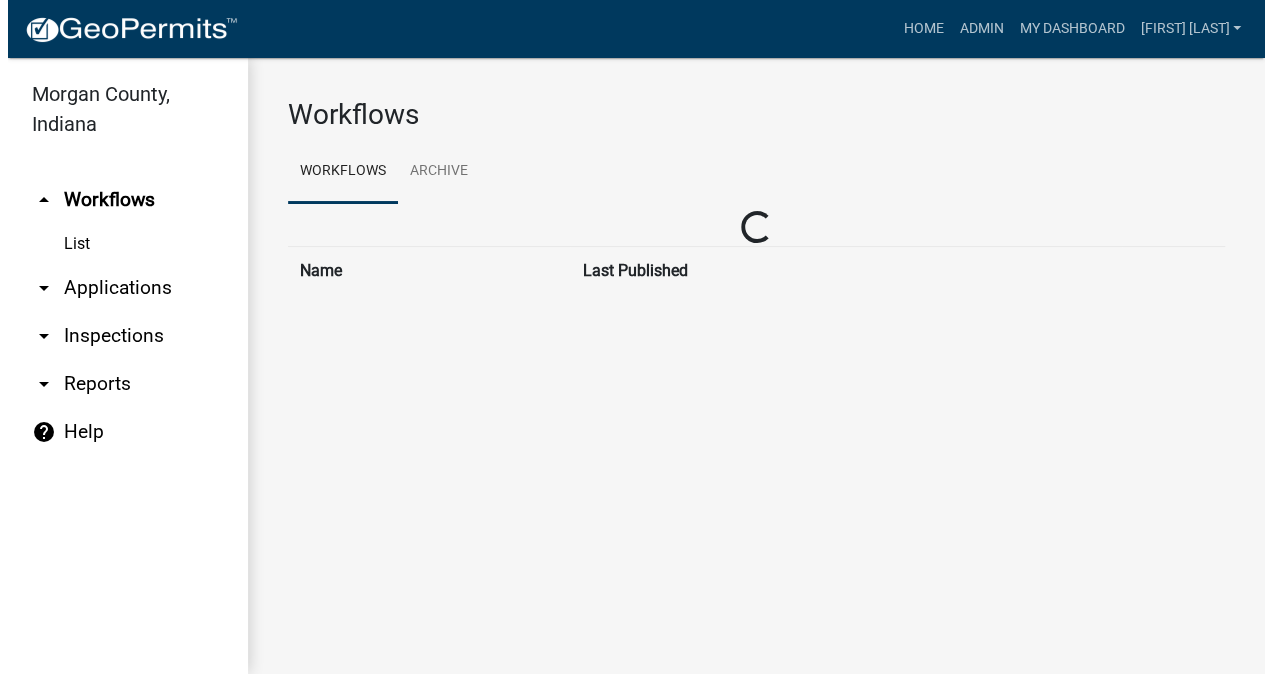 scroll, scrollTop: 0, scrollLeft: 0, axis: both 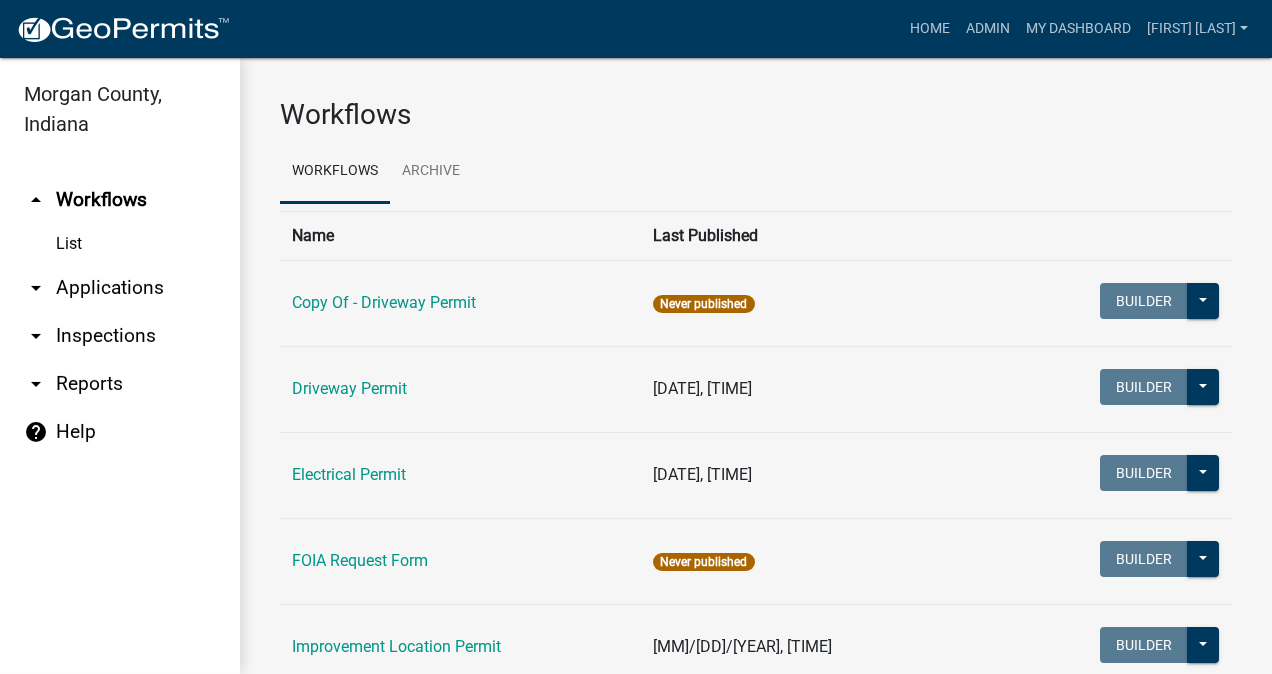 click on "arrow_drop_down   Applications" at bounding box center (120, 288) 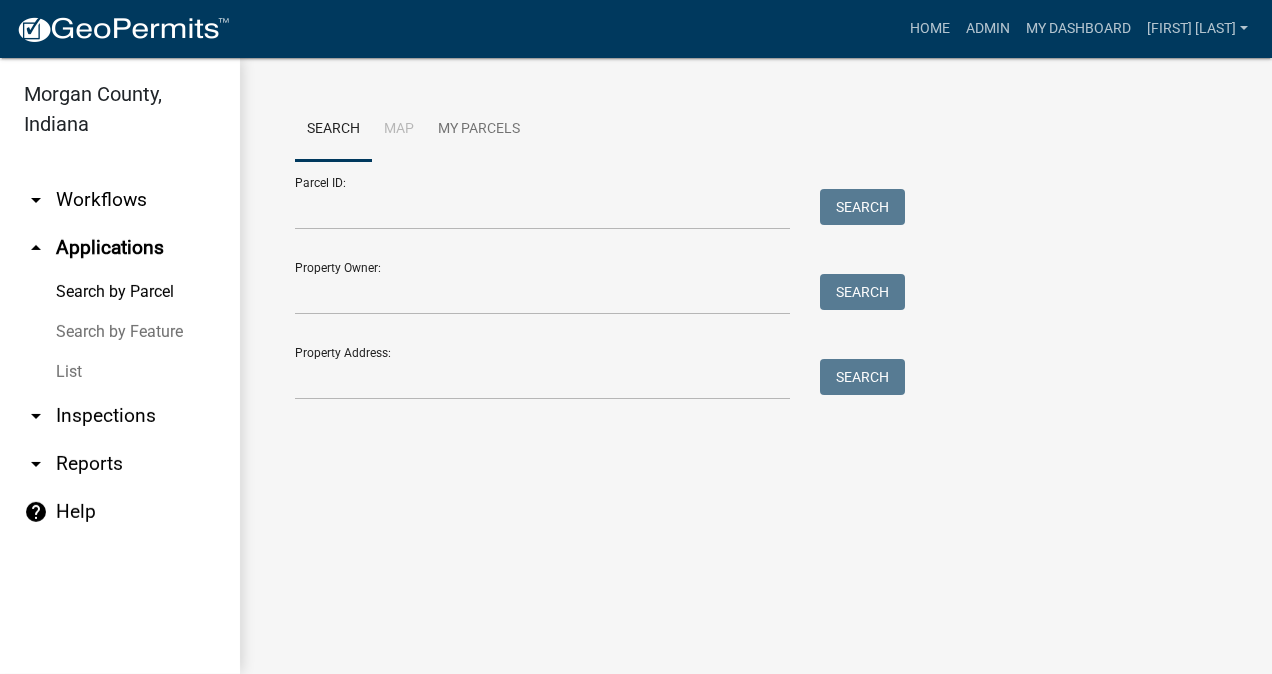 click on "List" at bounding box center (120, 372) 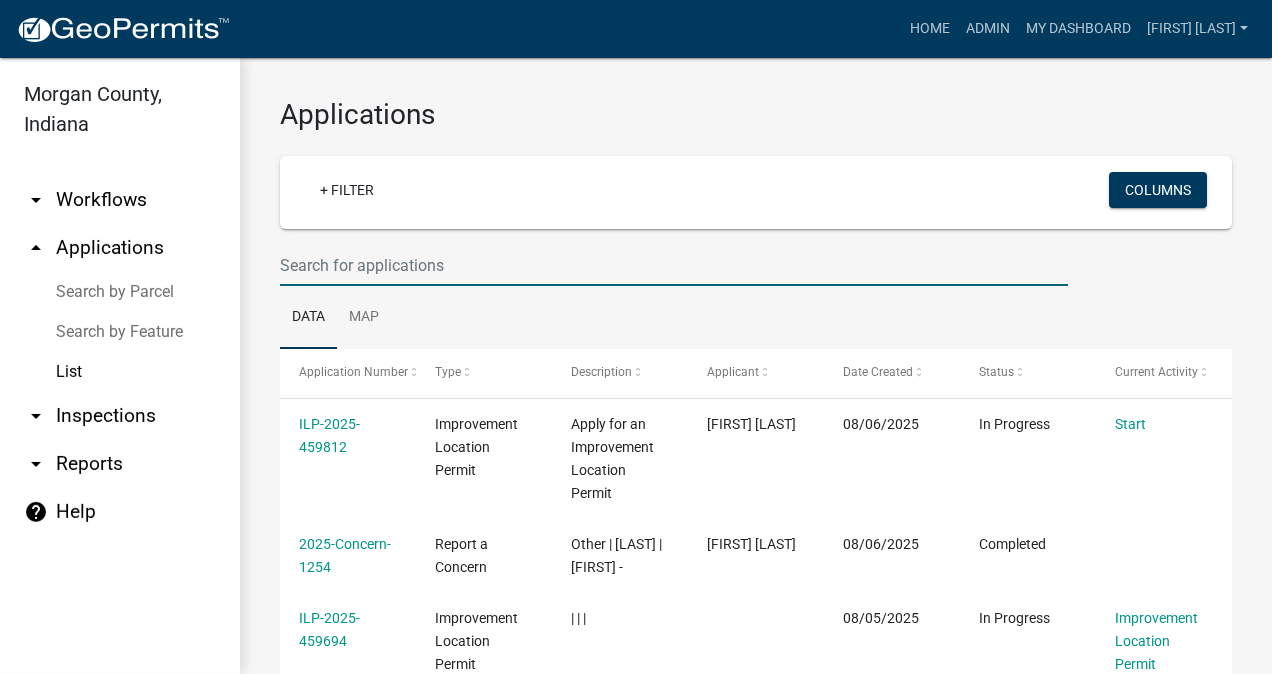 click at bounding box center (674, 265) 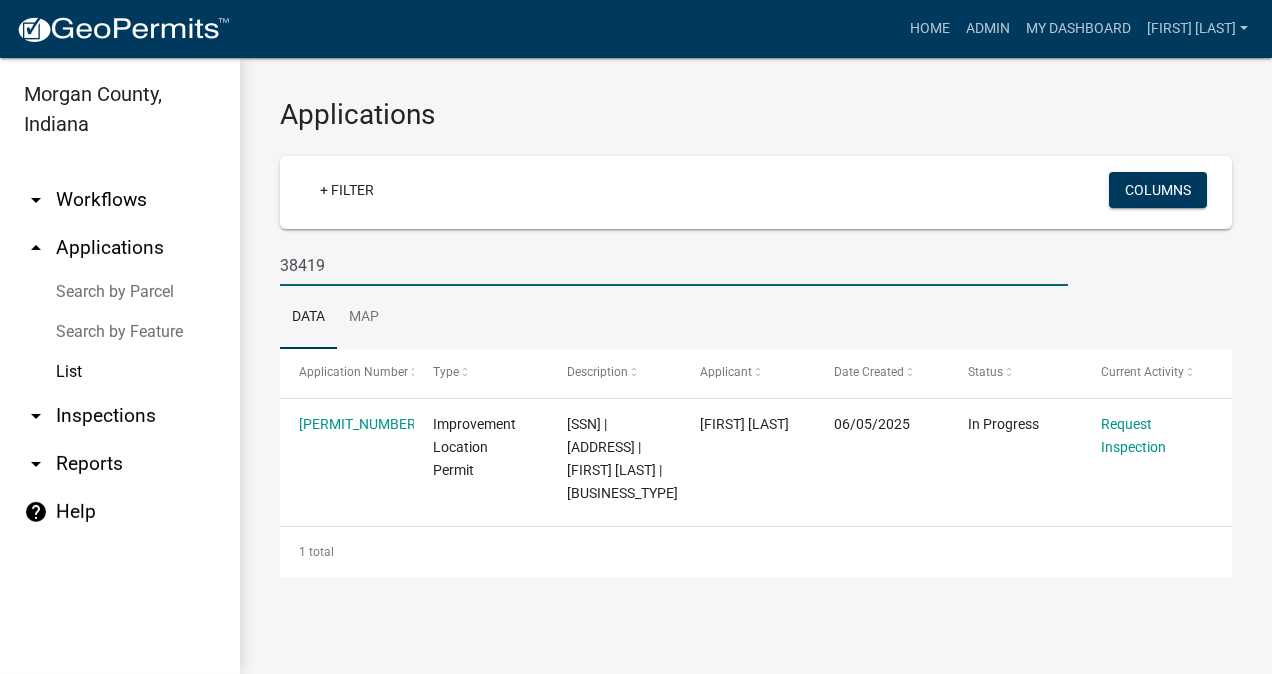 type on "38419" 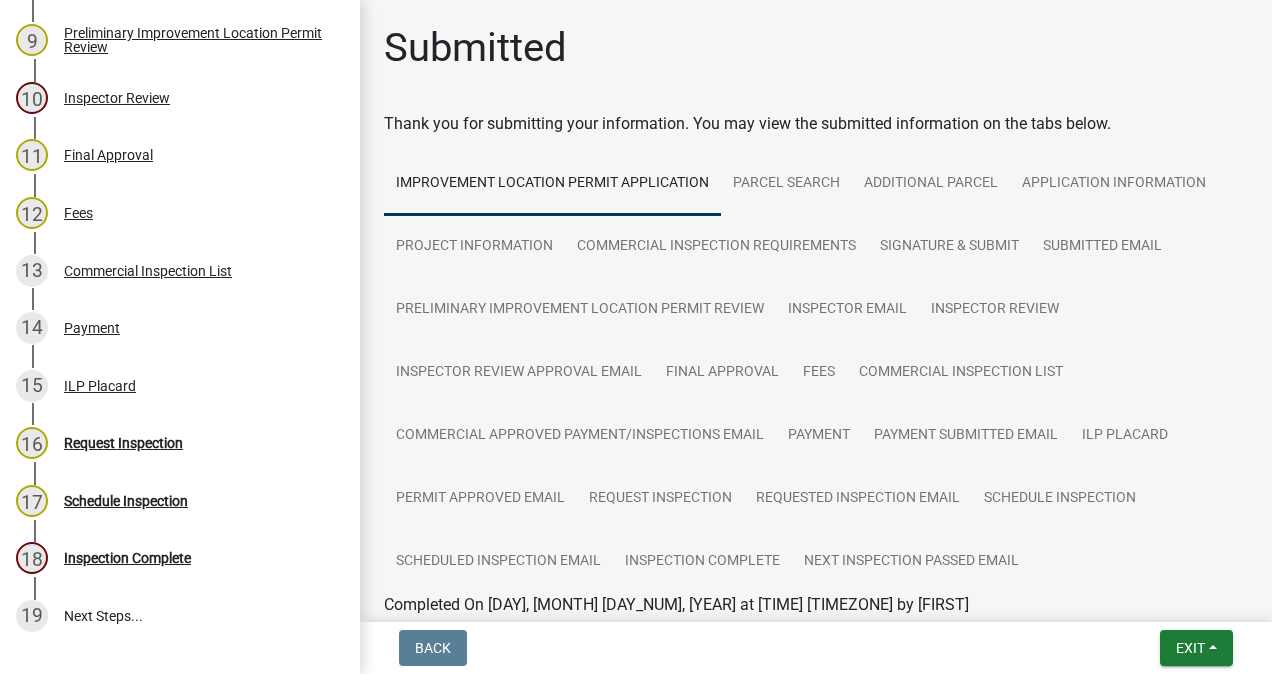 scroll, scrollTop: 845, scrollLeft: 0, axis: vertical 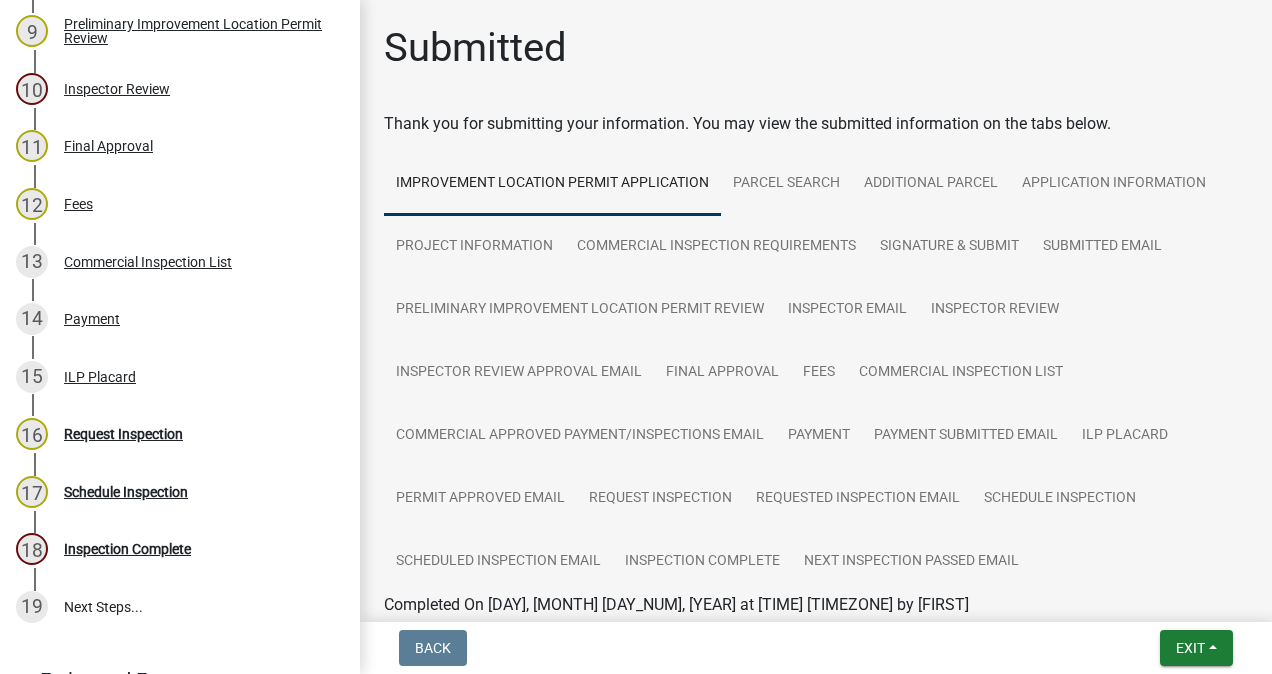 click on "16     Request Inspection" at bounding box center [172, 434] 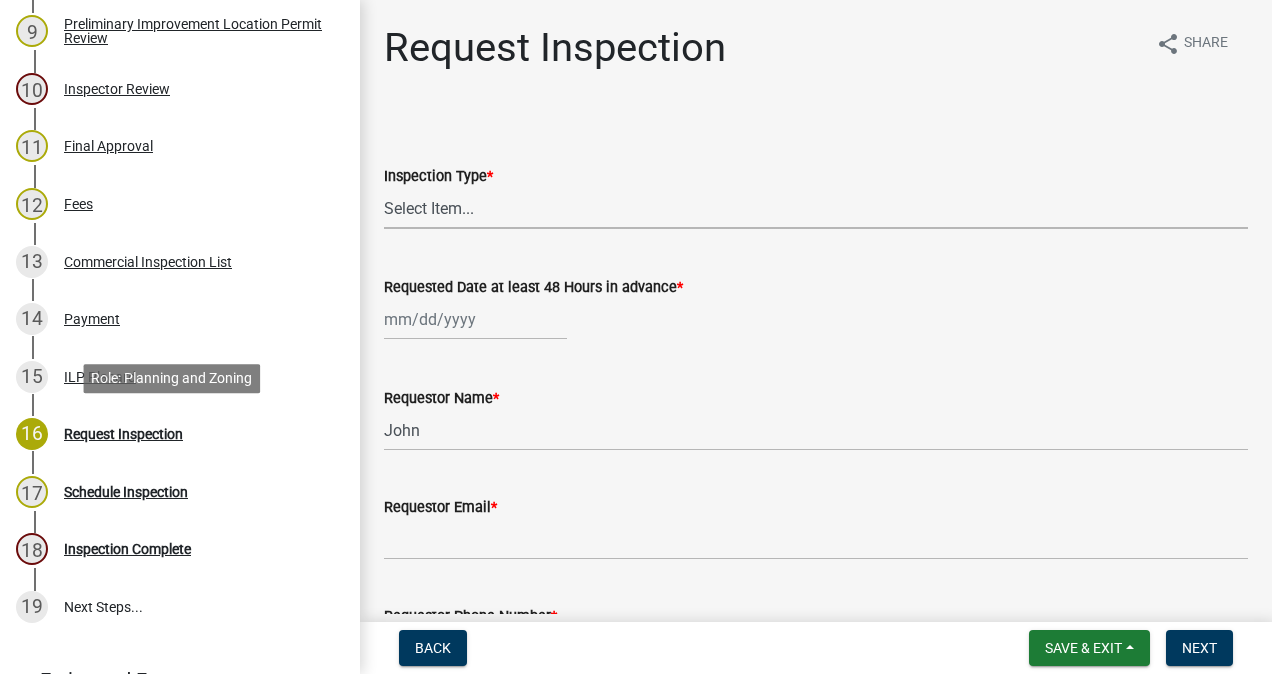 click on "Select Item...   Footer   Hole   Bonding   Underslab   Foundation, Piers, Tie downs     Prewall   Plate   Rough-In(framing, plumbing,electrical)   Reinspect Rough-In   Service   Reinspect Service   Insulation   Extra Inspection   Final   Reinspect Final   Certificate of Occupancy" at bounding box center (816, 208) 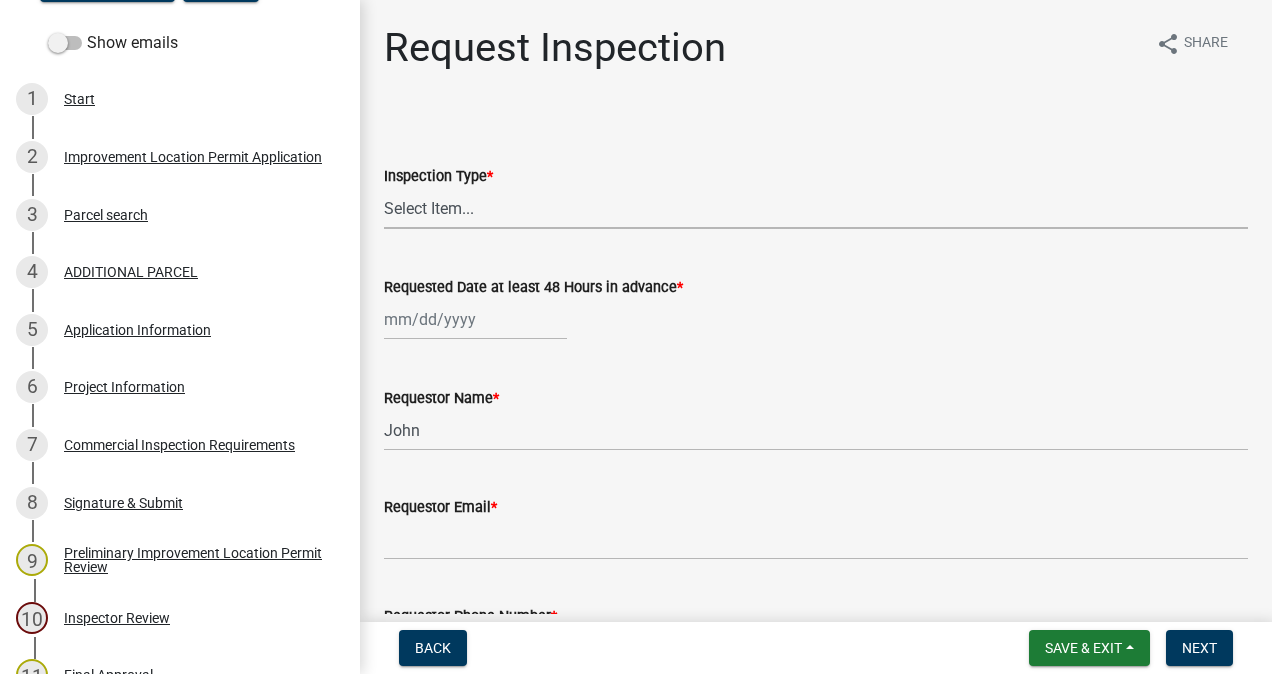 scroll, scrollTop: 296, scrollLeft: 0, axis: vertical 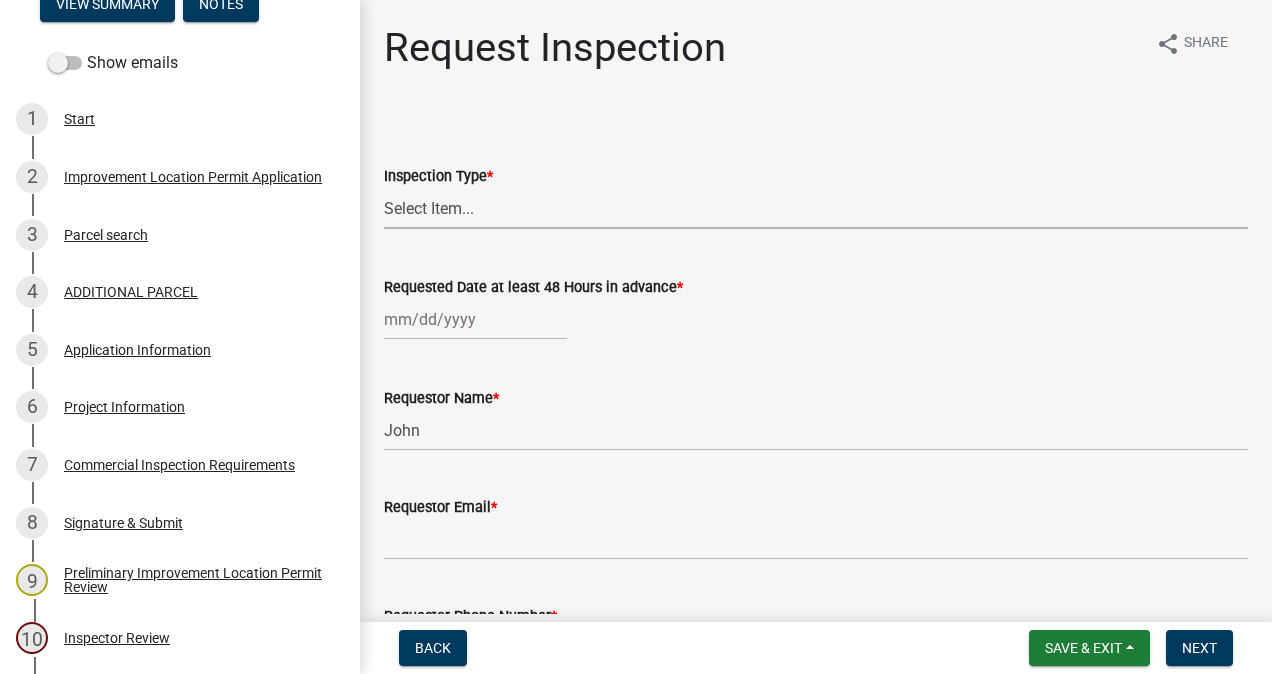 click on "6     Project Information" at bounding box center (172, 407) 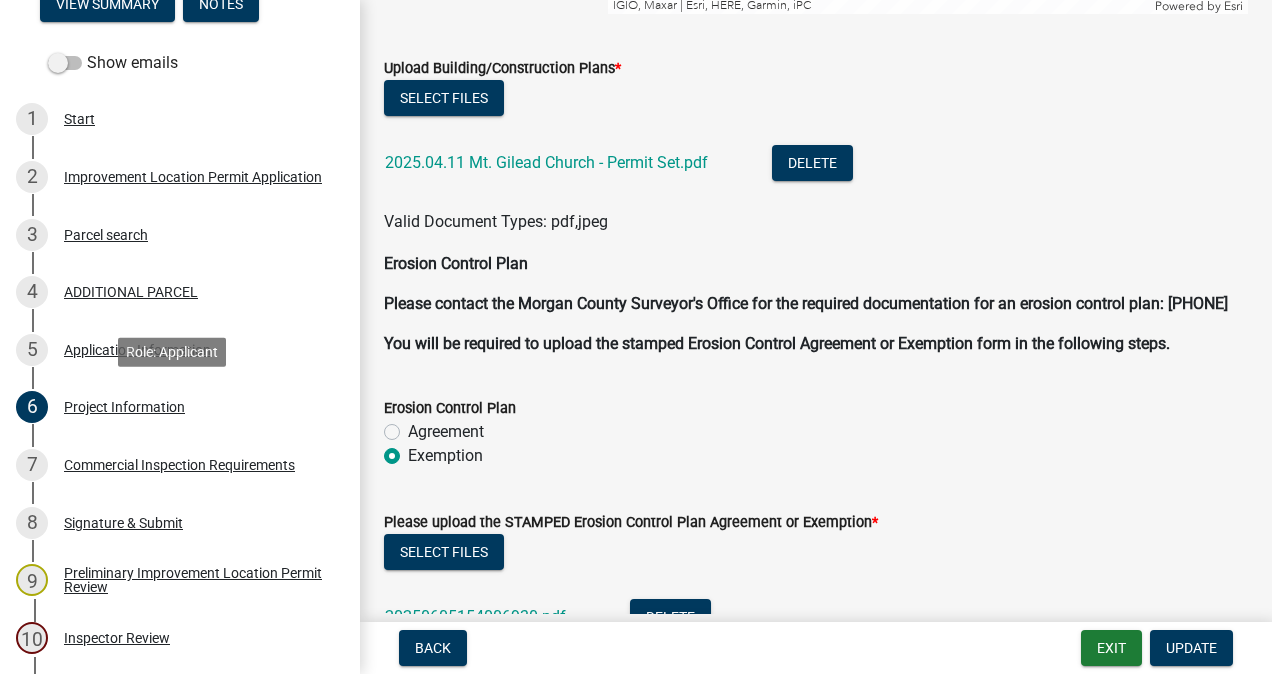 scroll, scrollTop: 4466, scrollLeft: 0, axis: vertical 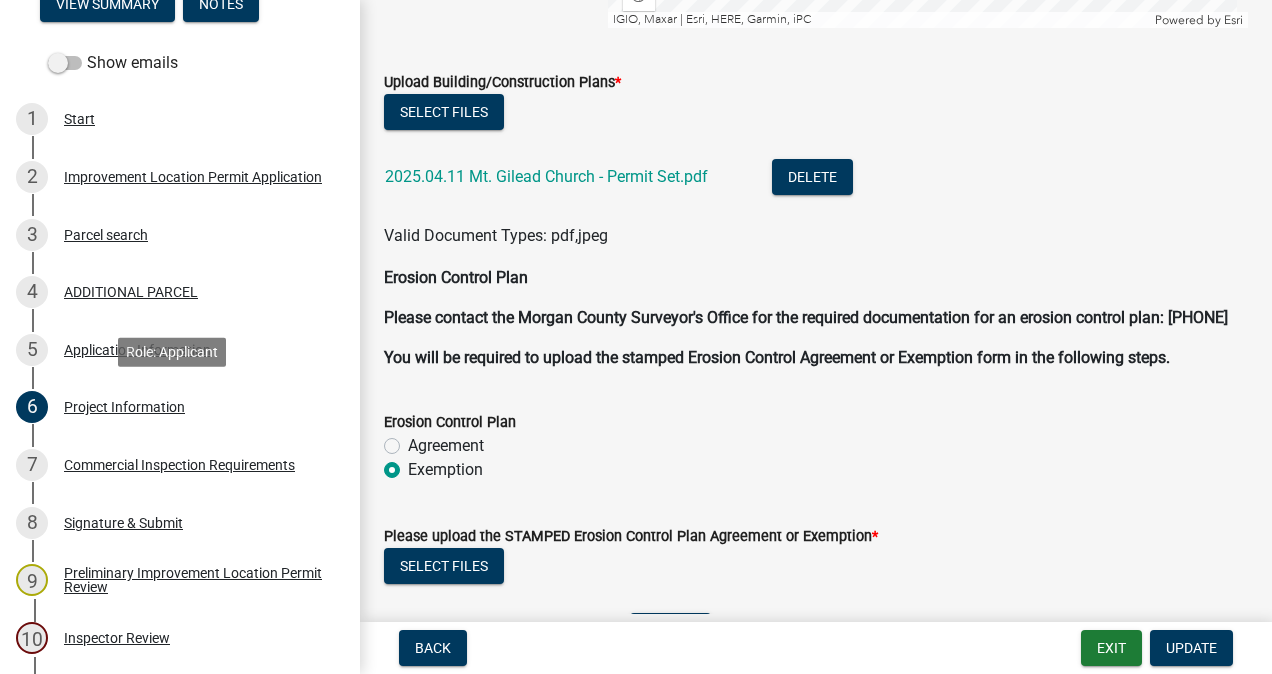 click on "2025.04.11 Mt. Gilead Church - Permit Set.pdf" 